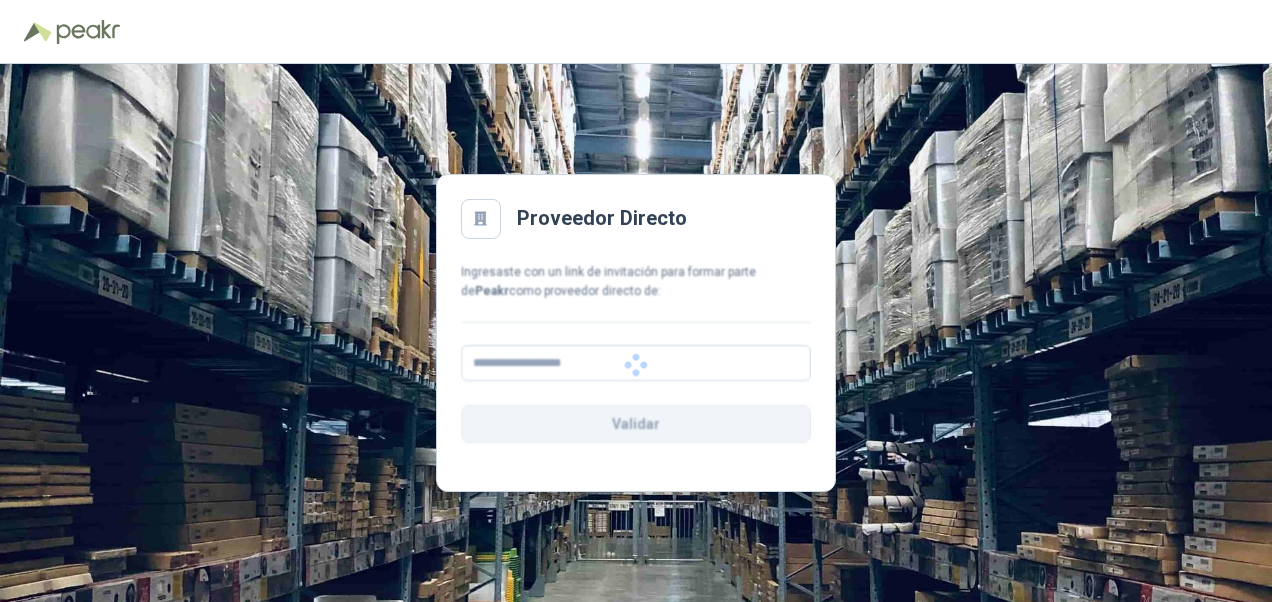 scroll, scrollTop: 0, scrollLeft: 0, axis: both 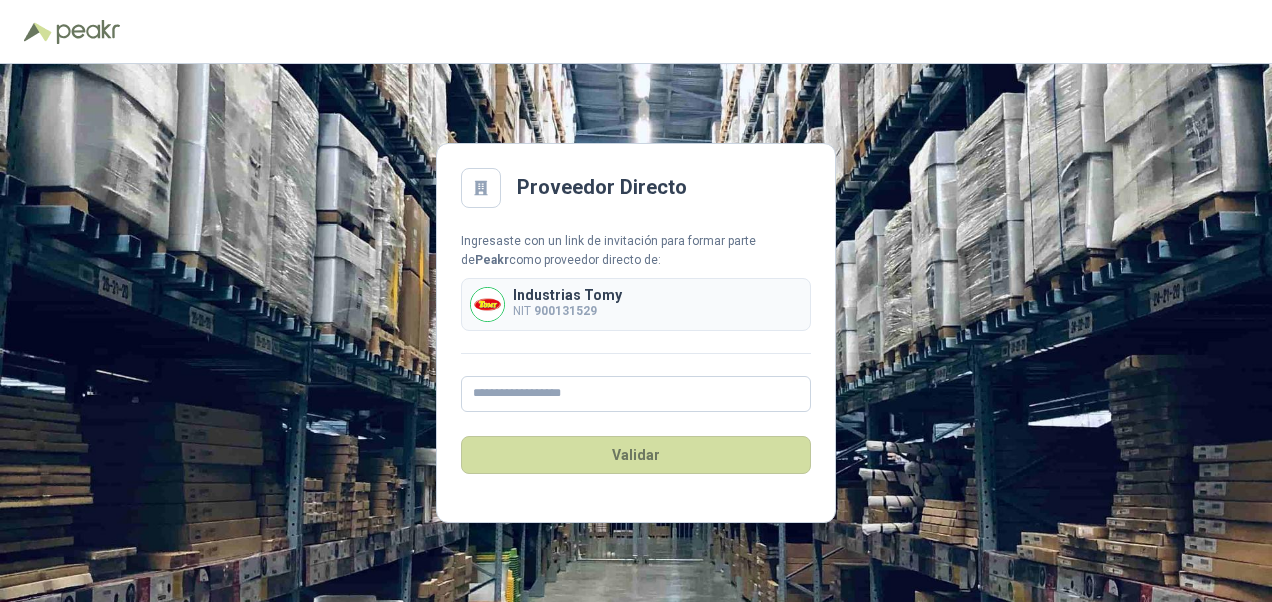 click on "900131529" at bounding box center (565, 311) 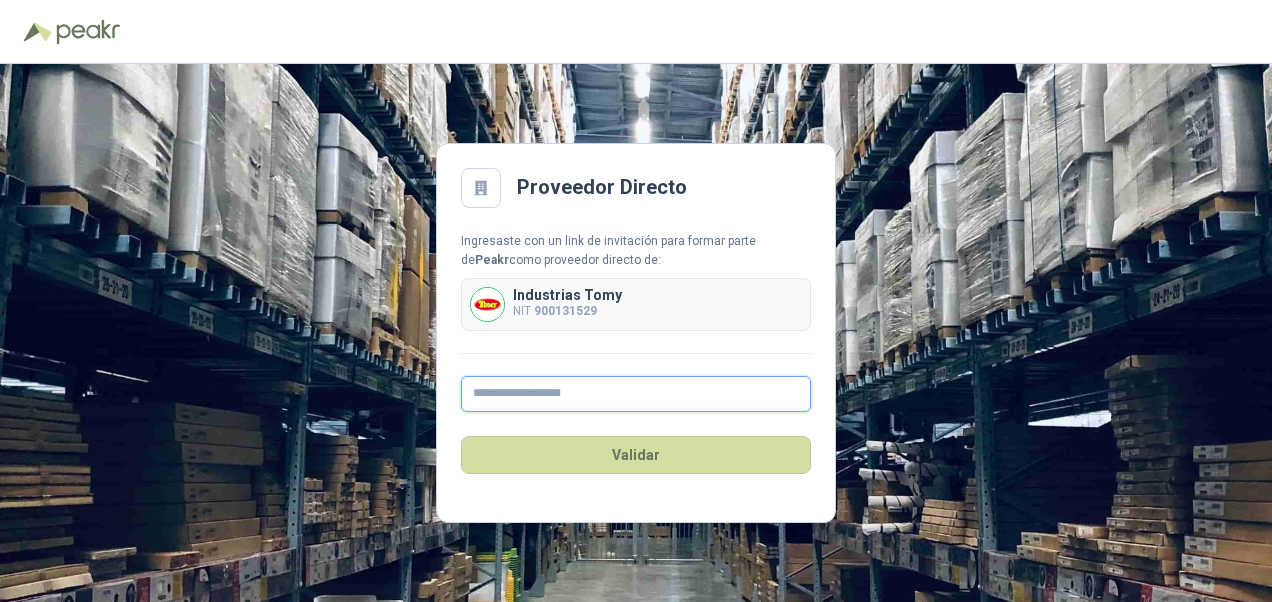 click at bounding box center [636, 394] 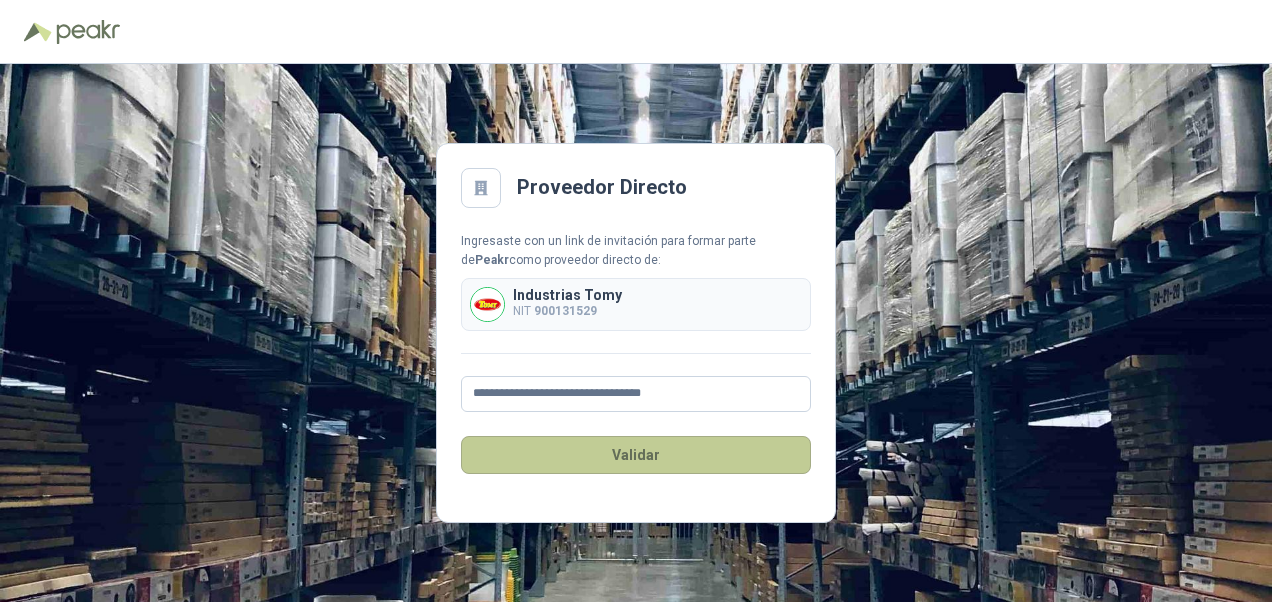 click on "Validar" at bounding box center [636, 455] 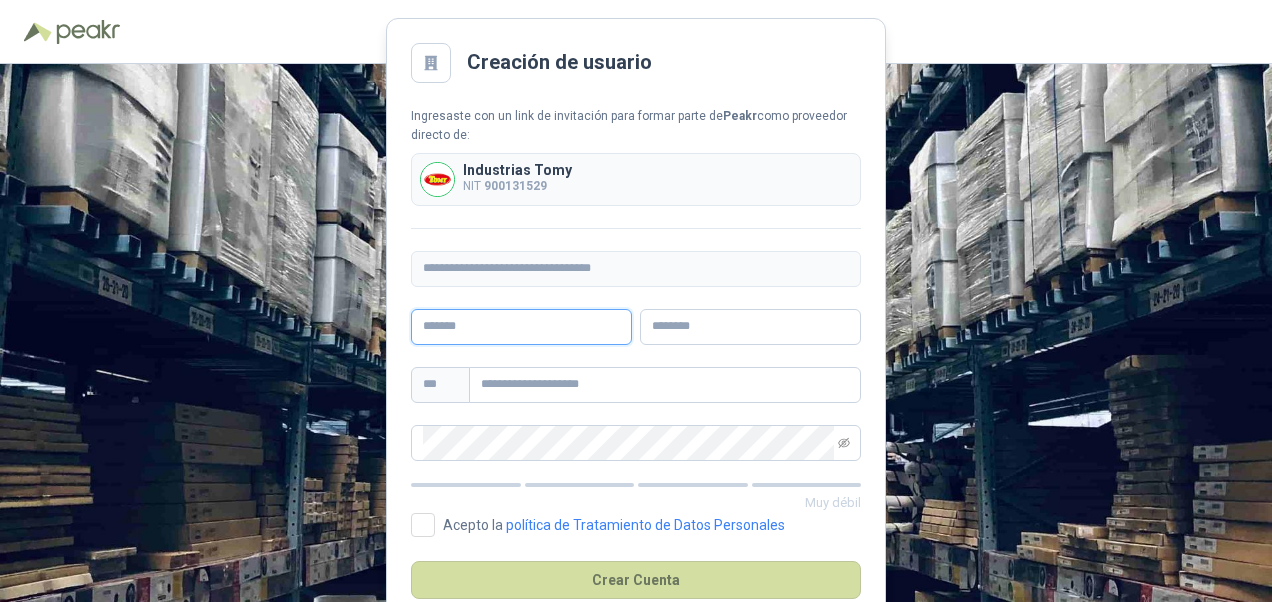 click at bounding box center [521, 327] 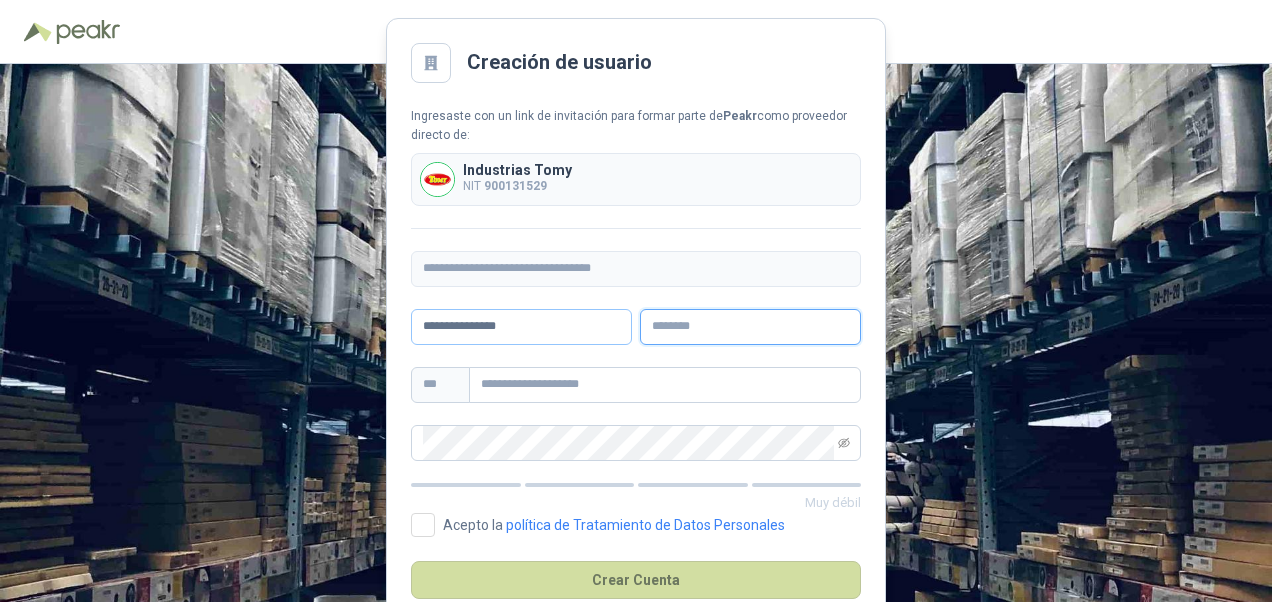 type on "**********" 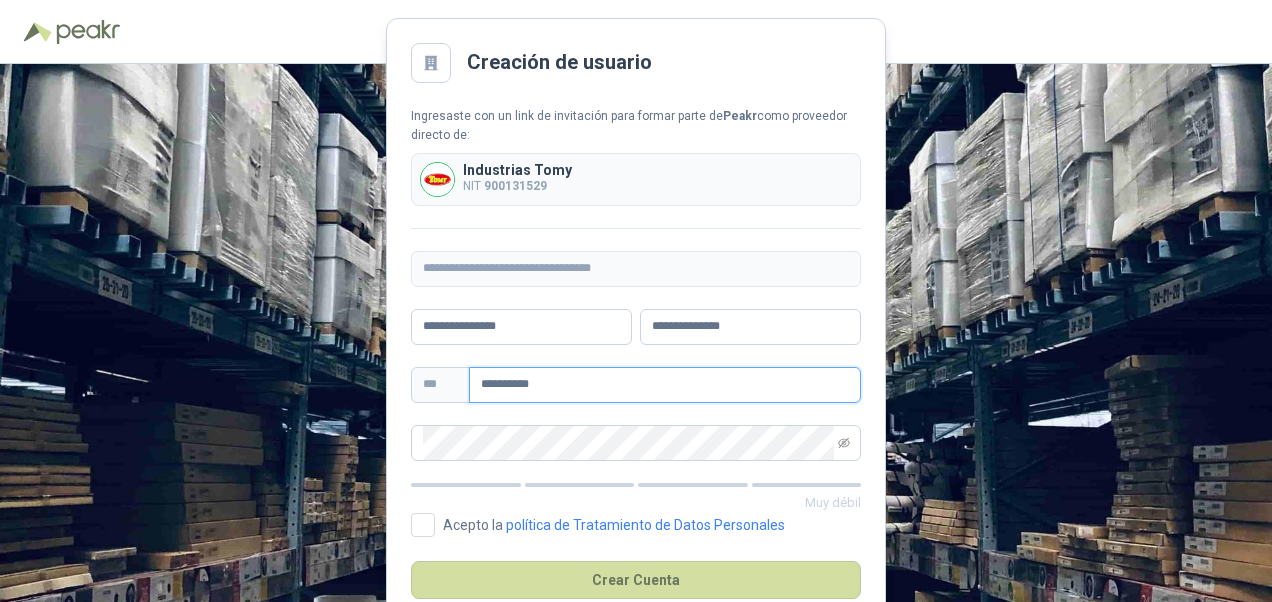 drag, startPoint x: 576, startPoint y: 386, endPoint x: 472, endPoint y: 381, distance: 104.120125 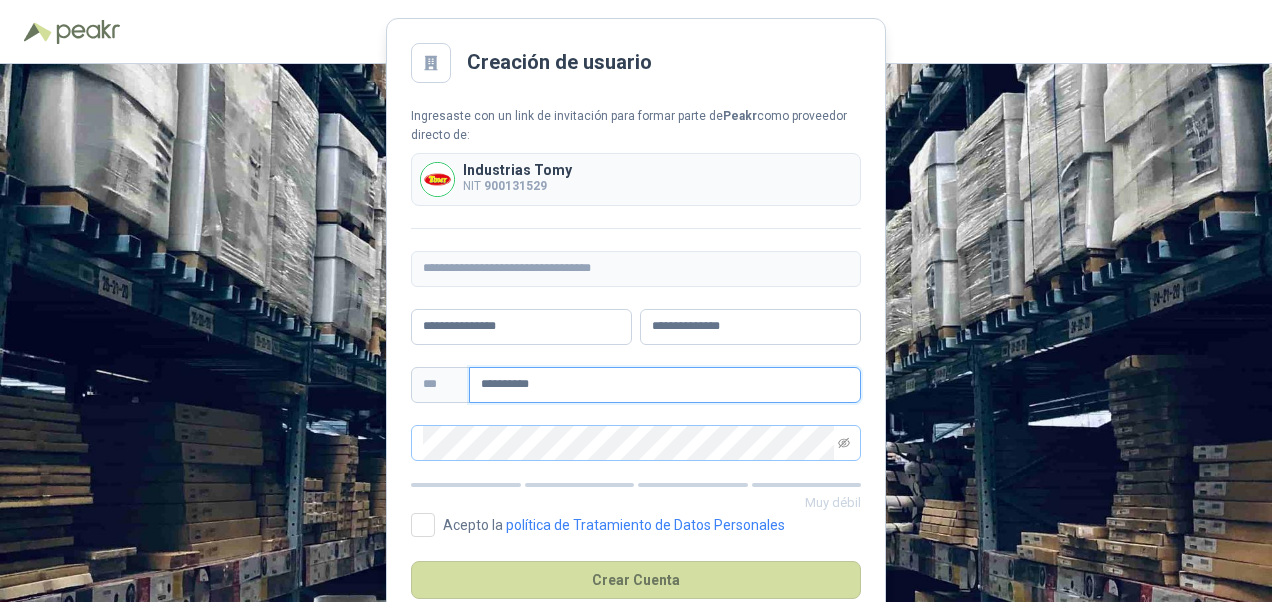 type on "**********" 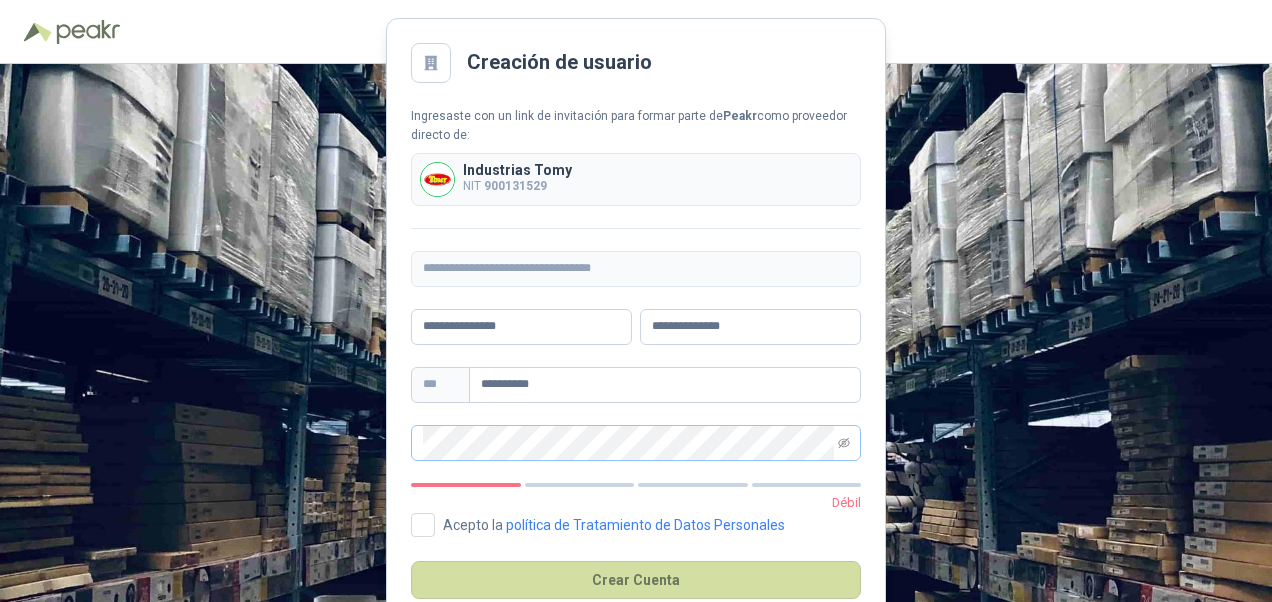 click at bounding box center (636, 443) 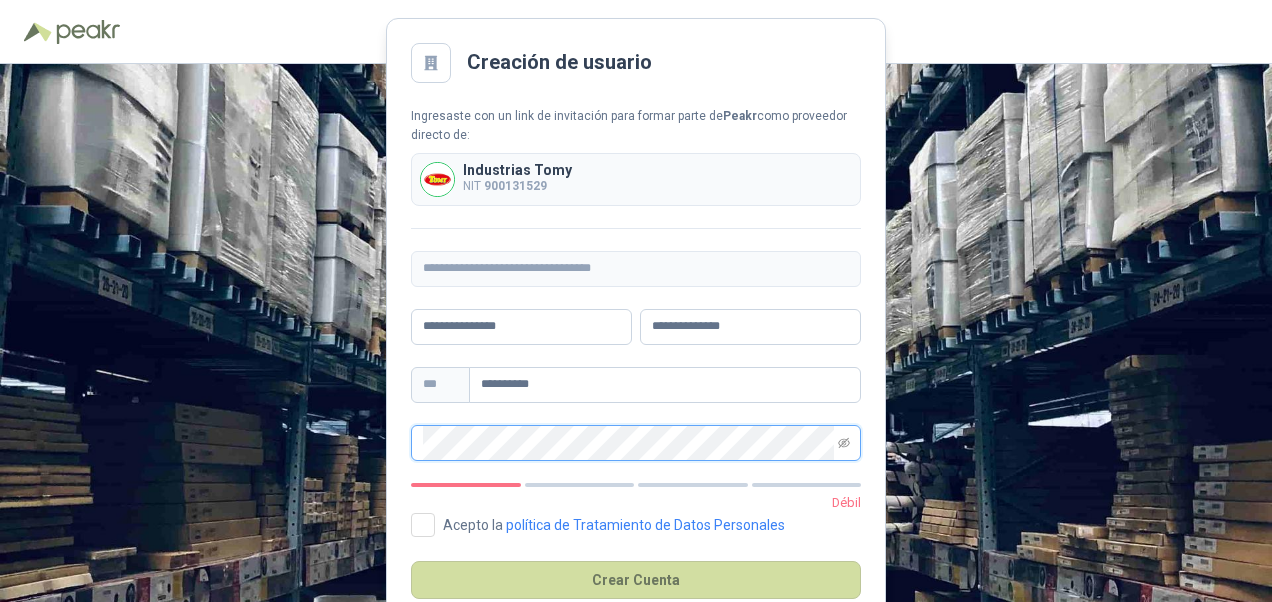click on "**********" at bounding box center (636, 333) 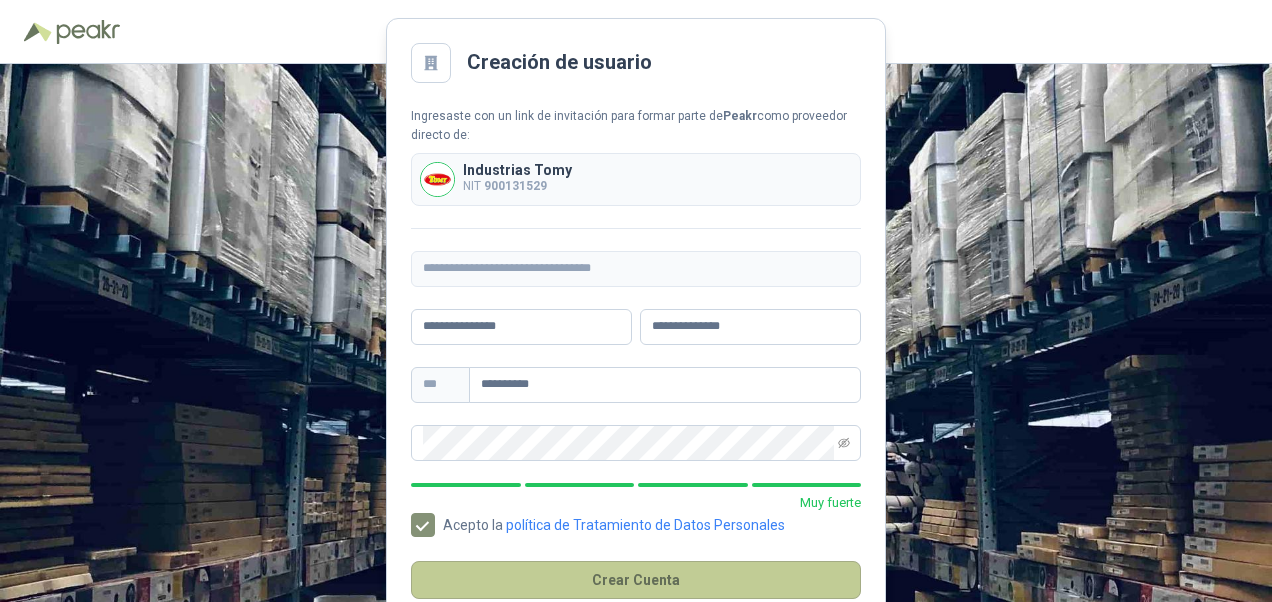 scroll, scrollTop: 45, scrollLeft: 0, axis: vertical 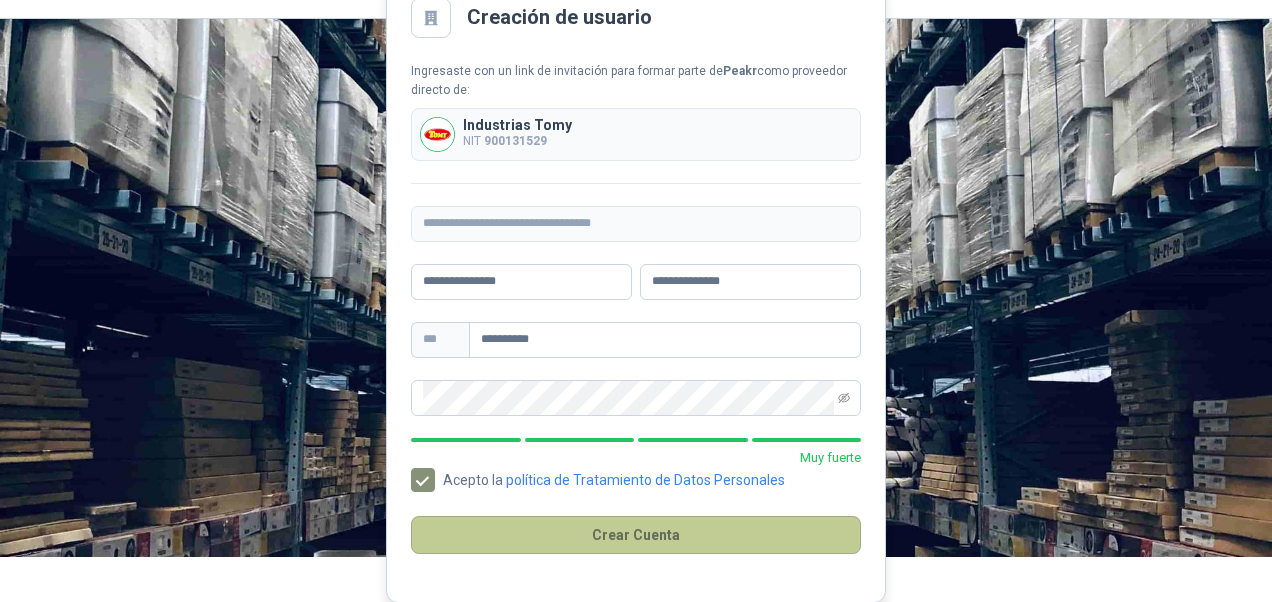 click on "Crear Cuenta" at bounding box center (636, 535) 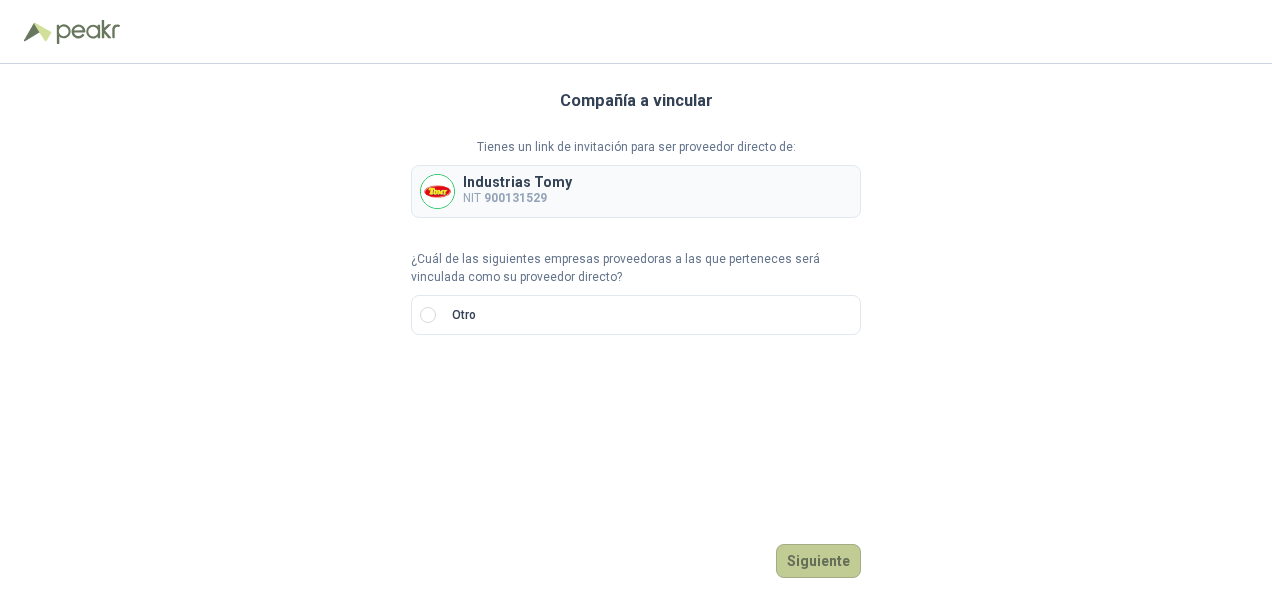 click on "Siguiente" at bounding box center [818, 561] 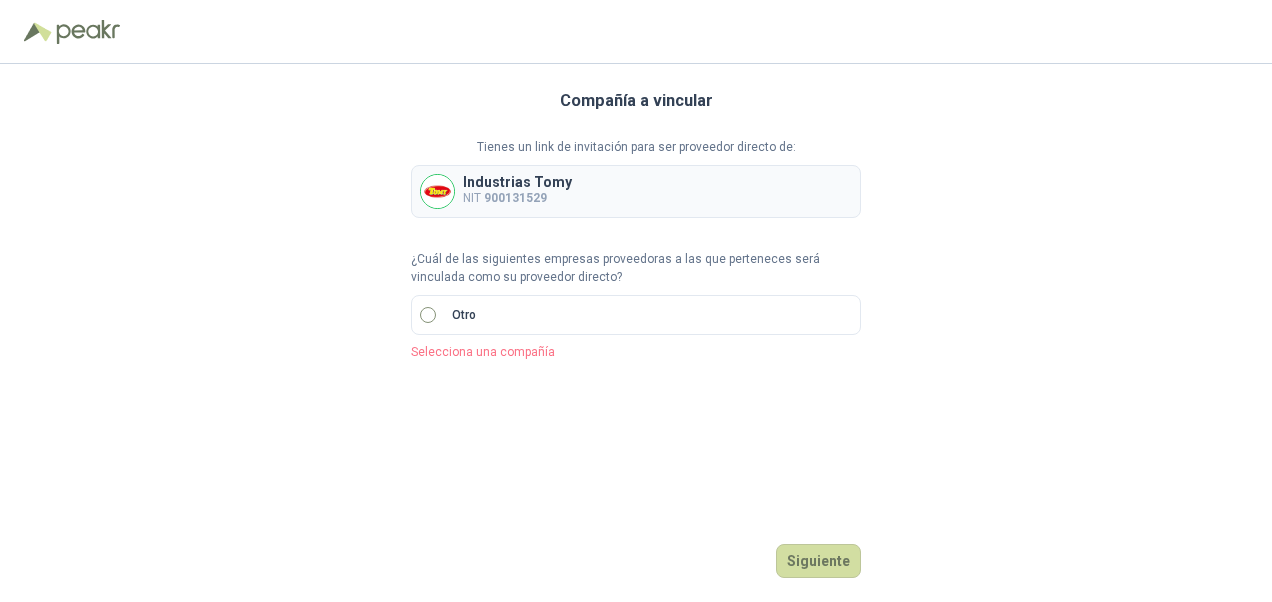 click on "Otro" at bounding box center (464, 315) 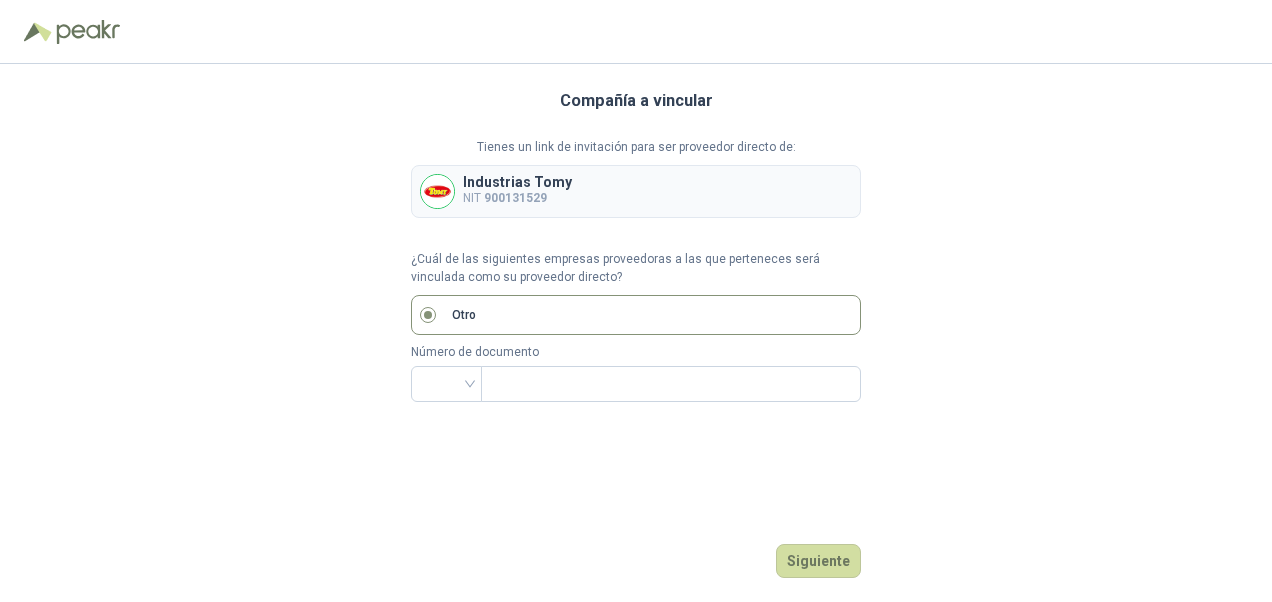 click on "Otro" at bounding box center [636, 315] 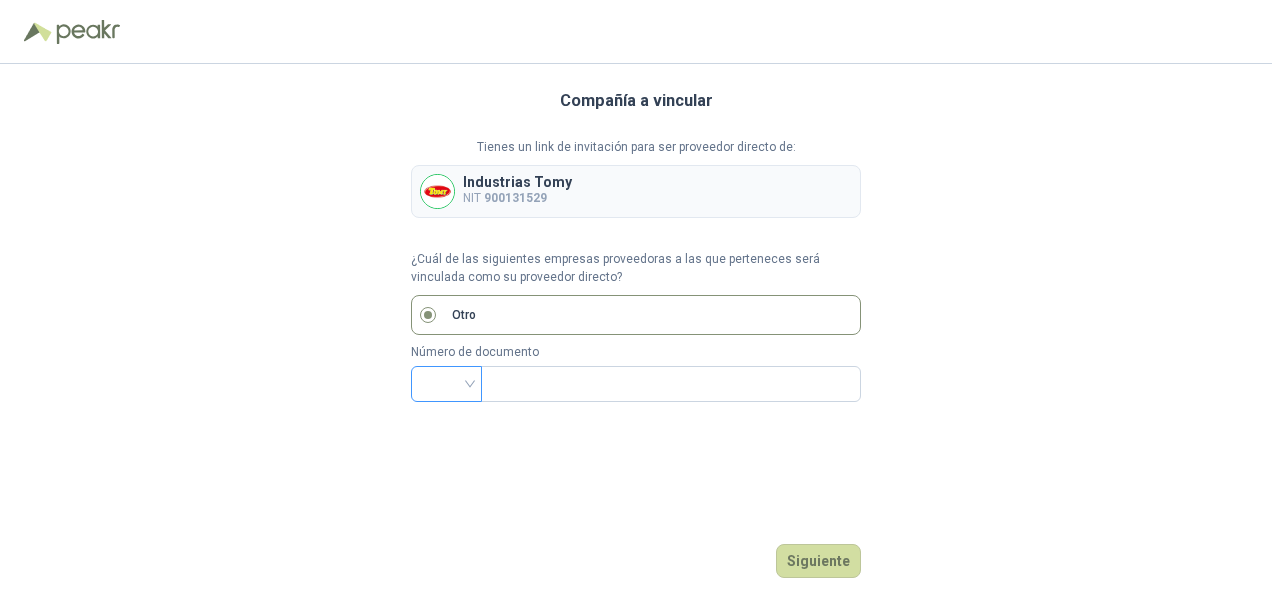 click at bounding box center (446, 384) 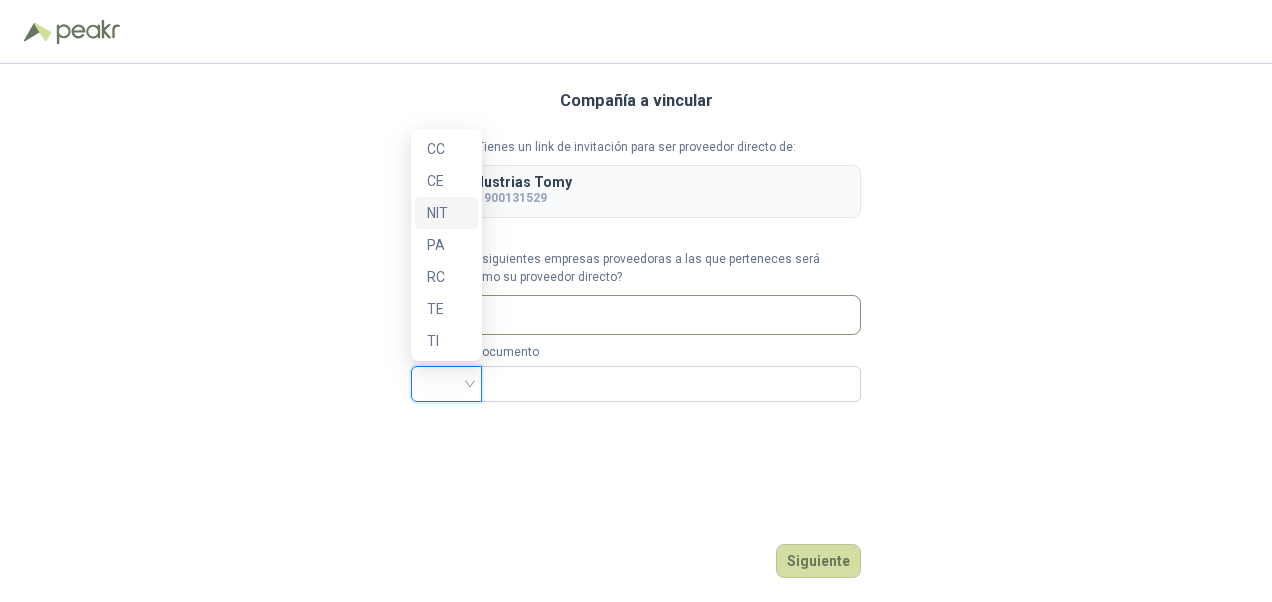 click on "NIT" at bounding box center (446, 213) 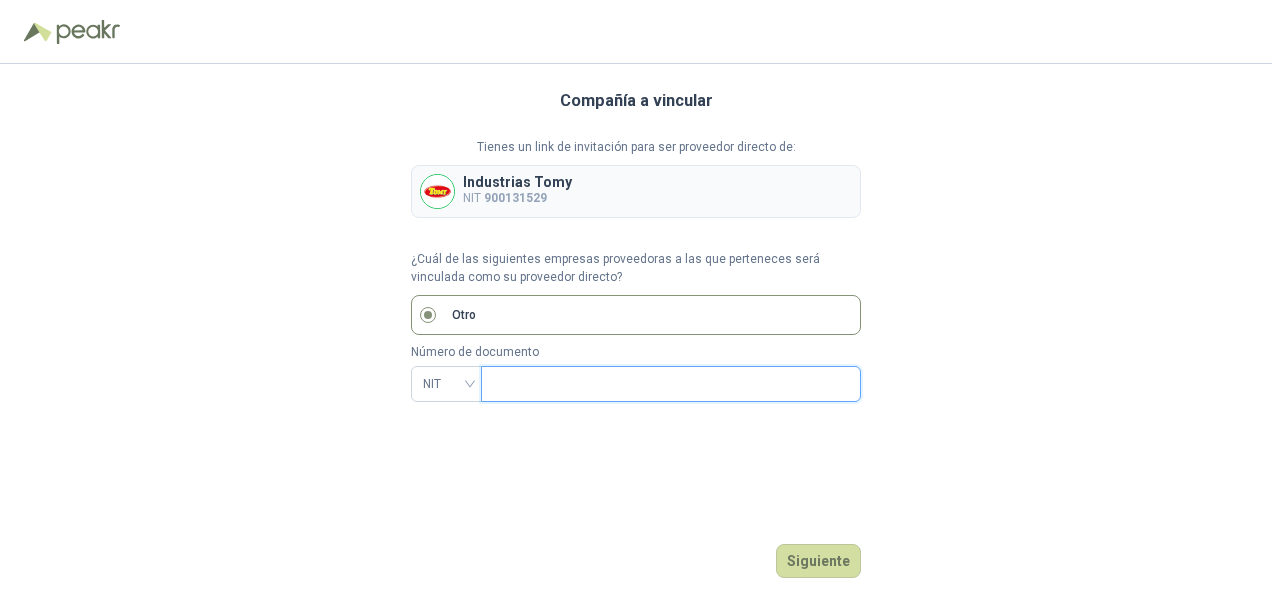 click at bounding box center (669, 384) 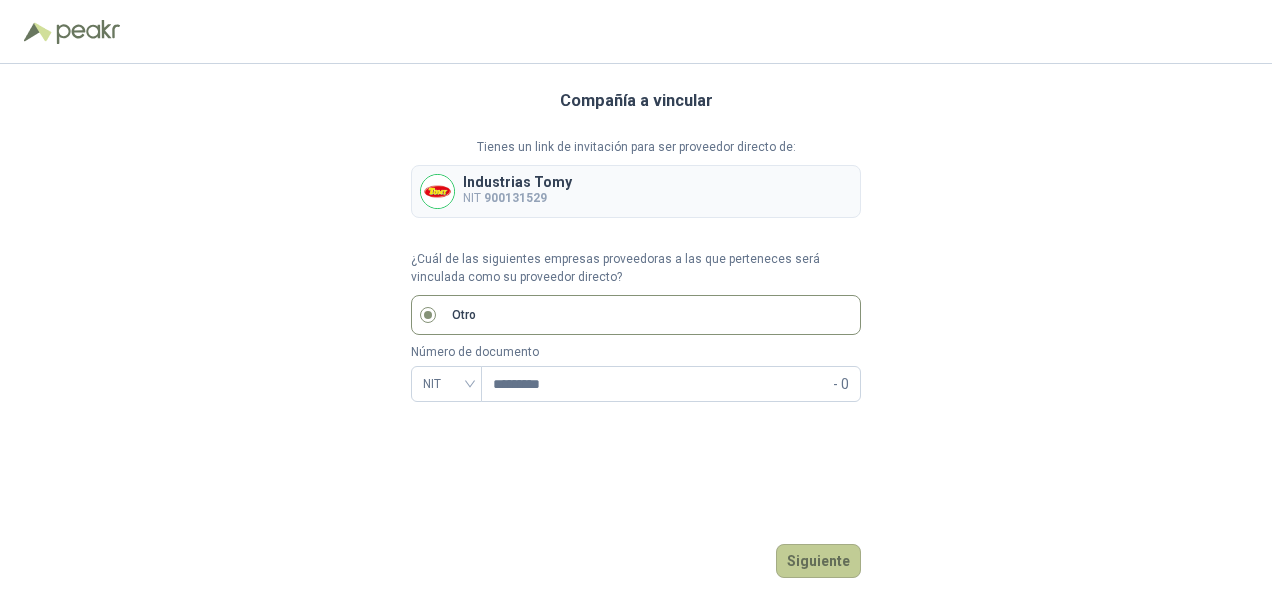 click on "Siguiente" at bounding box center (818, 561) 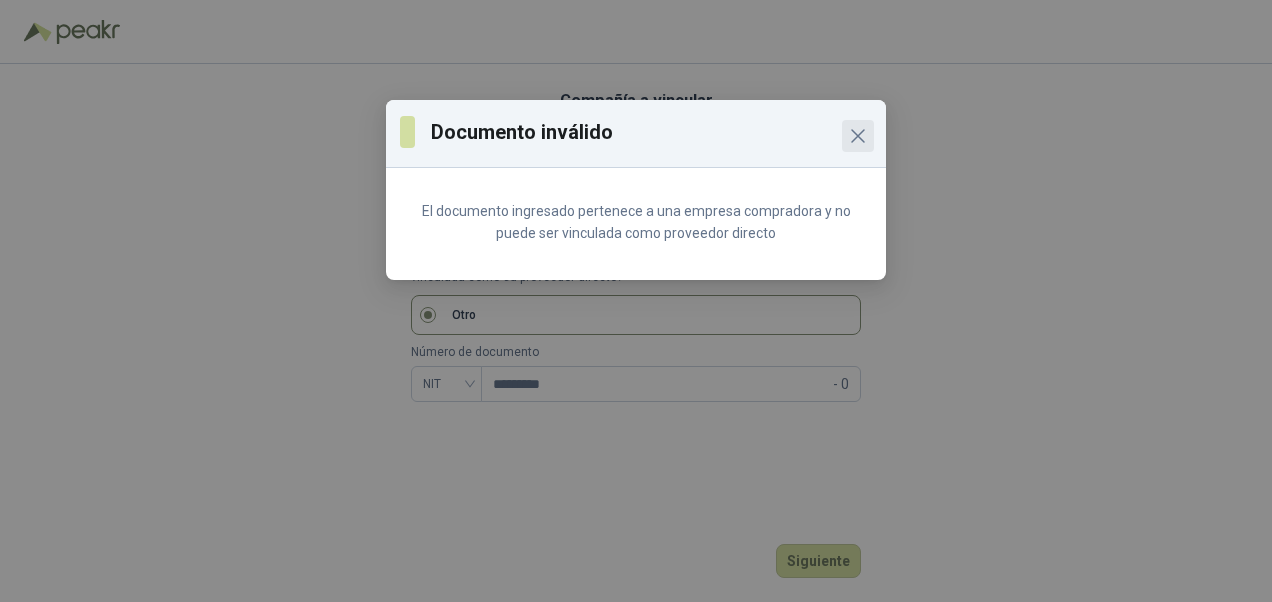 click 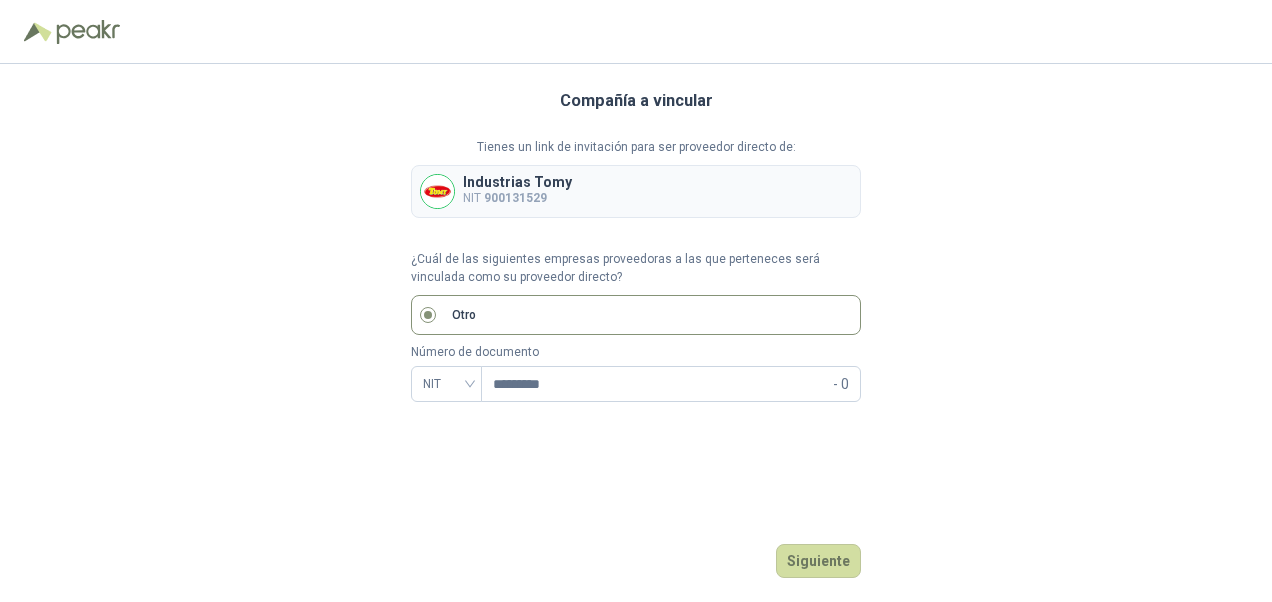 click on "Compañía a vincular Tienes un link de invitación para ser proveedor directo de: Industrias Tomy NIT   900131529 ¿Cuál de las siguientes empresas proveedoras a las que perteneces será vinculada como su proveedor directo? Otro Número de documento NIT ********* - 0 Siguiente" at bounding box center (636, 333) 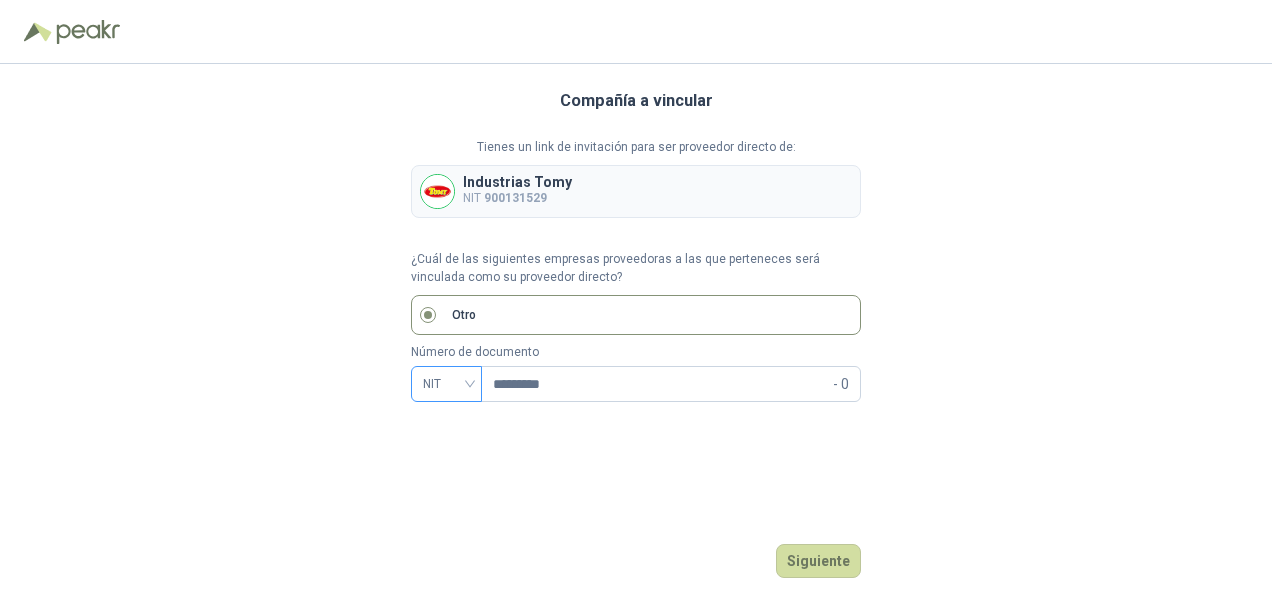 click on "NIT" at bounding box center (446, 384) 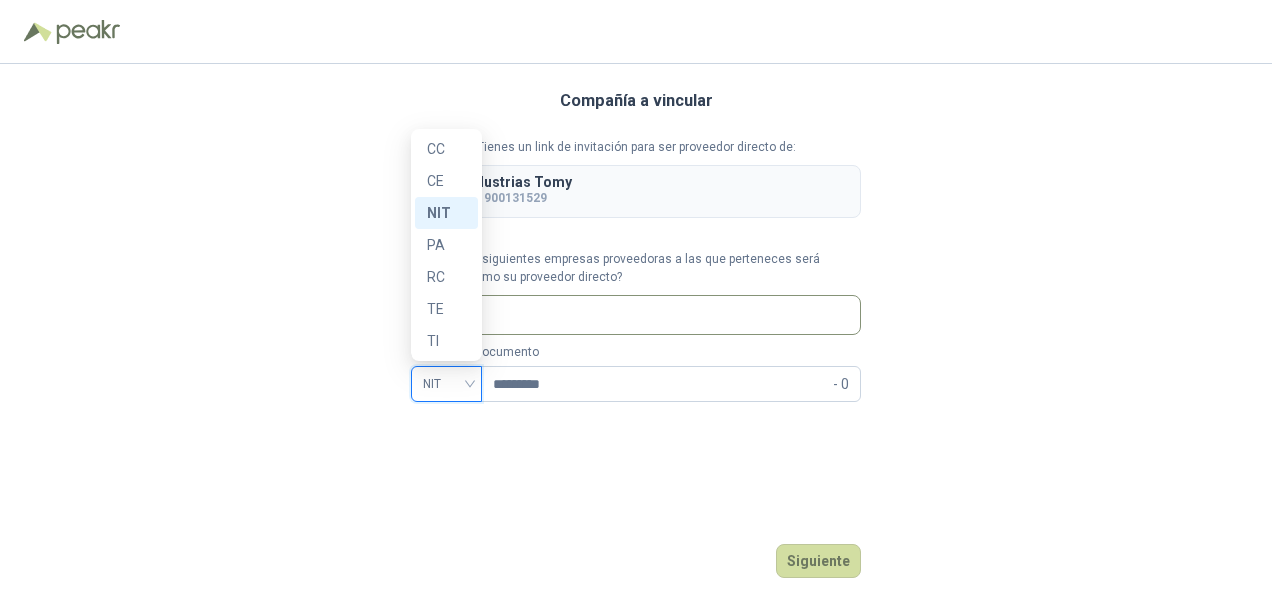 click on "Compañía a vincular Tienes un link de invitación para ser proveedor directo de: Industrias Tomy NIT   900131529 ¿Cuál de las siguientes empresas proveedoras a las que perteneces será vinculada como su proveedor directo? Otro Número de documento NIT NIT ********* - 0 Siguiente" at bounding box center [636, 333] 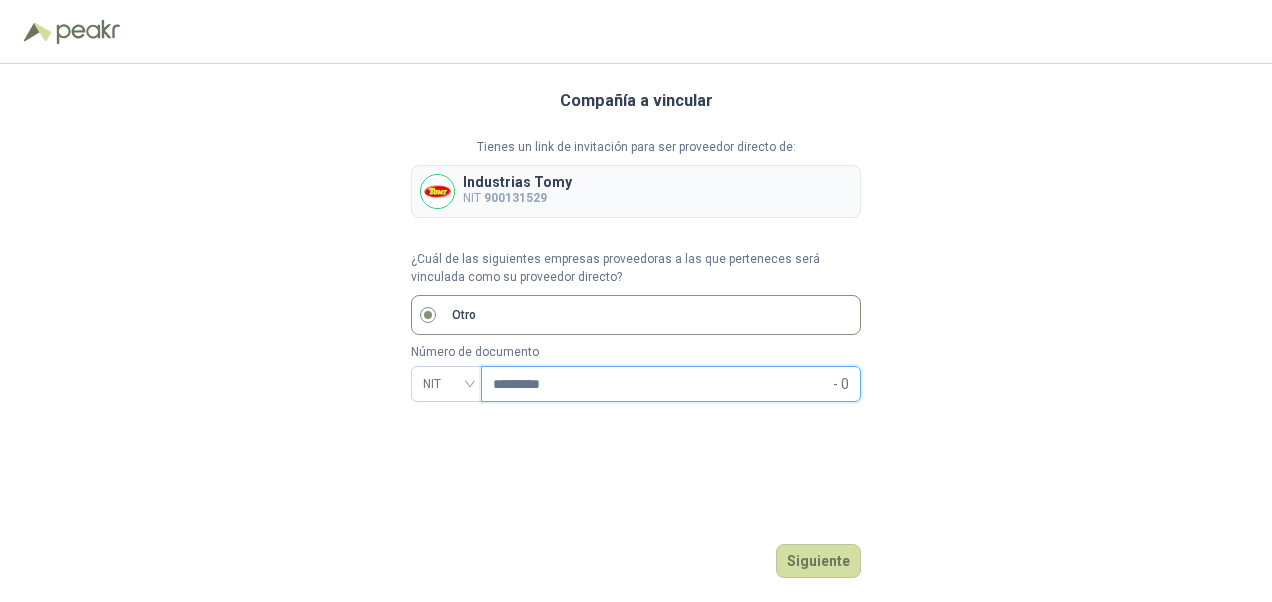 drag, startPoint x: 484, startPoint y: 382, endPoint x: 387, endPoint y: 390, distance: 97.32934 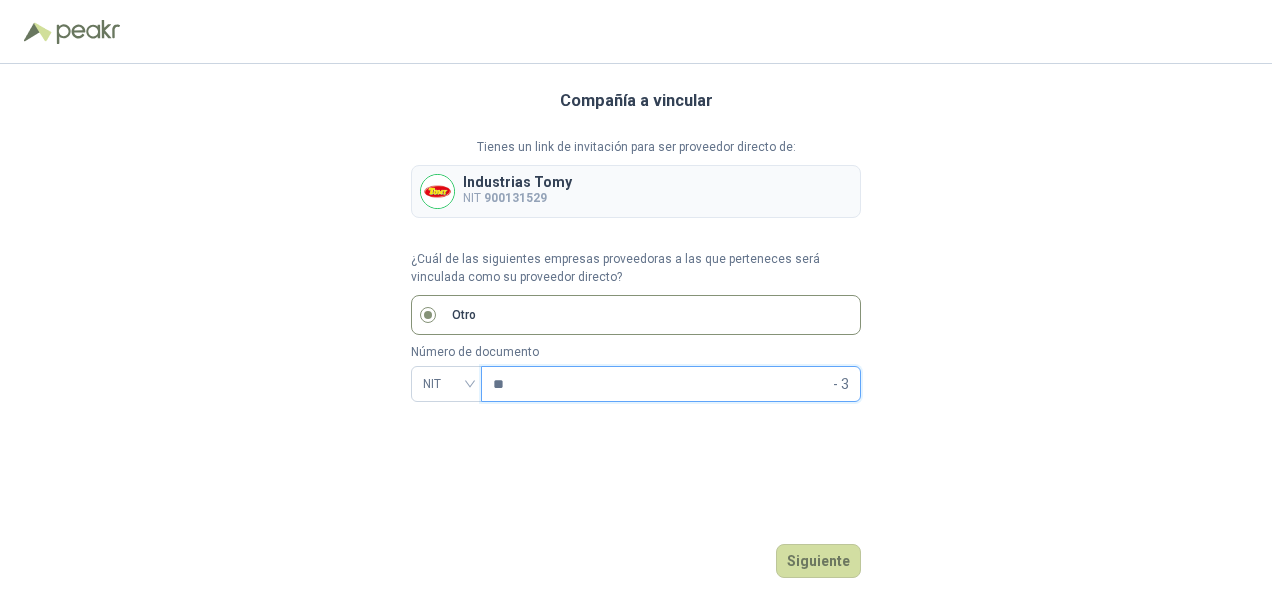 drag, startPoint x: 502, startPoint y: 384, endPoint x: 398, endPoint y: 384, distance: 104 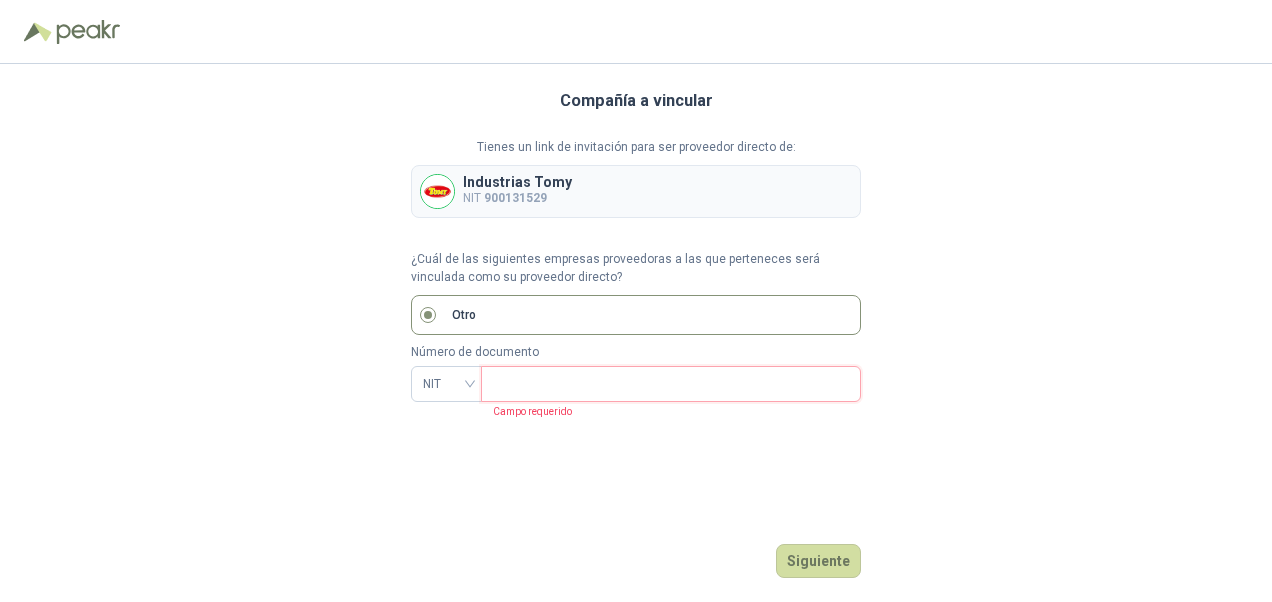 type 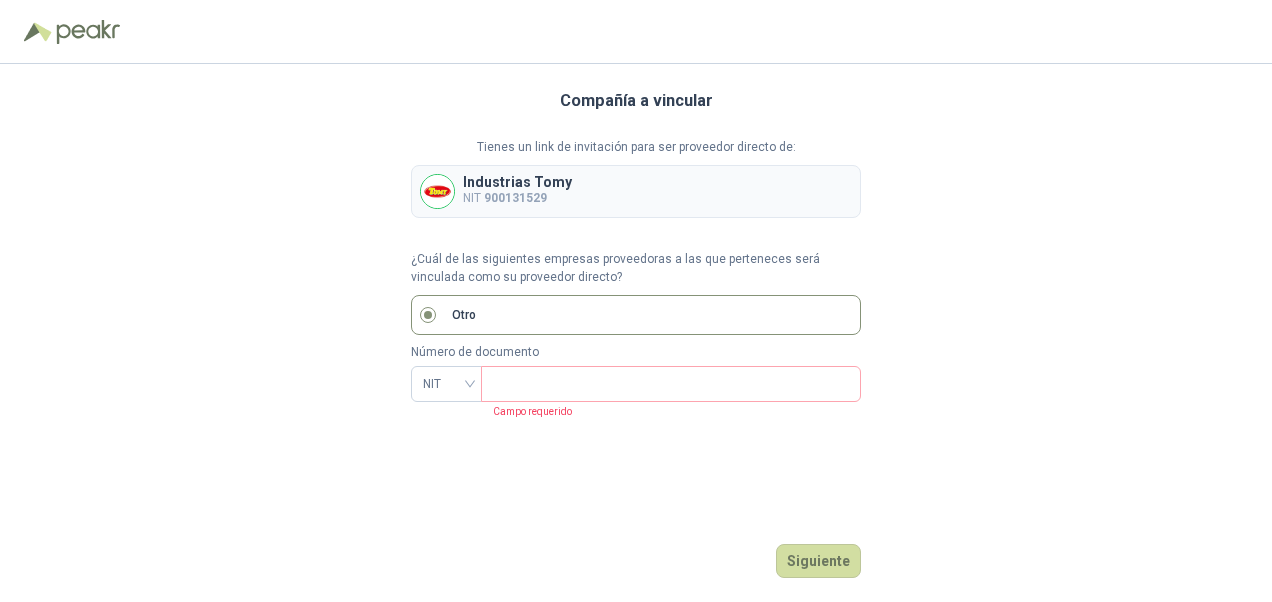 click on "Compañía a vincular Tienes un link de invitación para ser proveedor directo de: Industrias Tomy NIT   900131529 ¿Cuál de las siguientes empresas proveedoras a las que perteneces será vinculada como su proveedor directo? Otro Número de documento NIT   Campo requerido Siguiente" at bounding box center (636, 333) 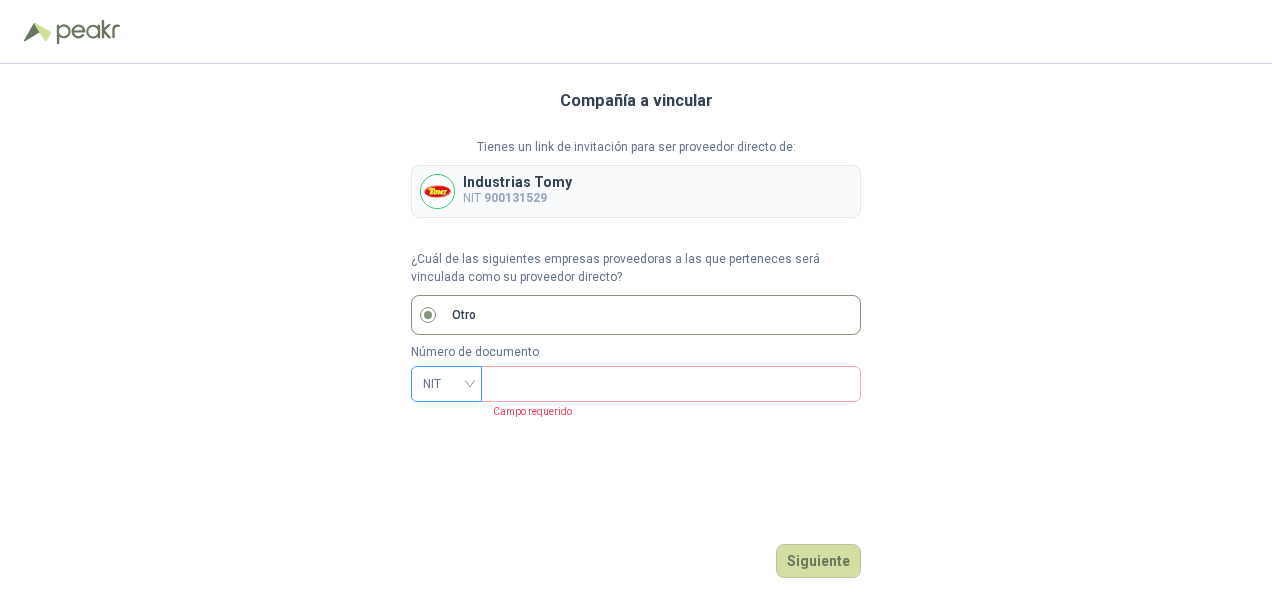 click on "NIT" at bounding box center [446, 384] 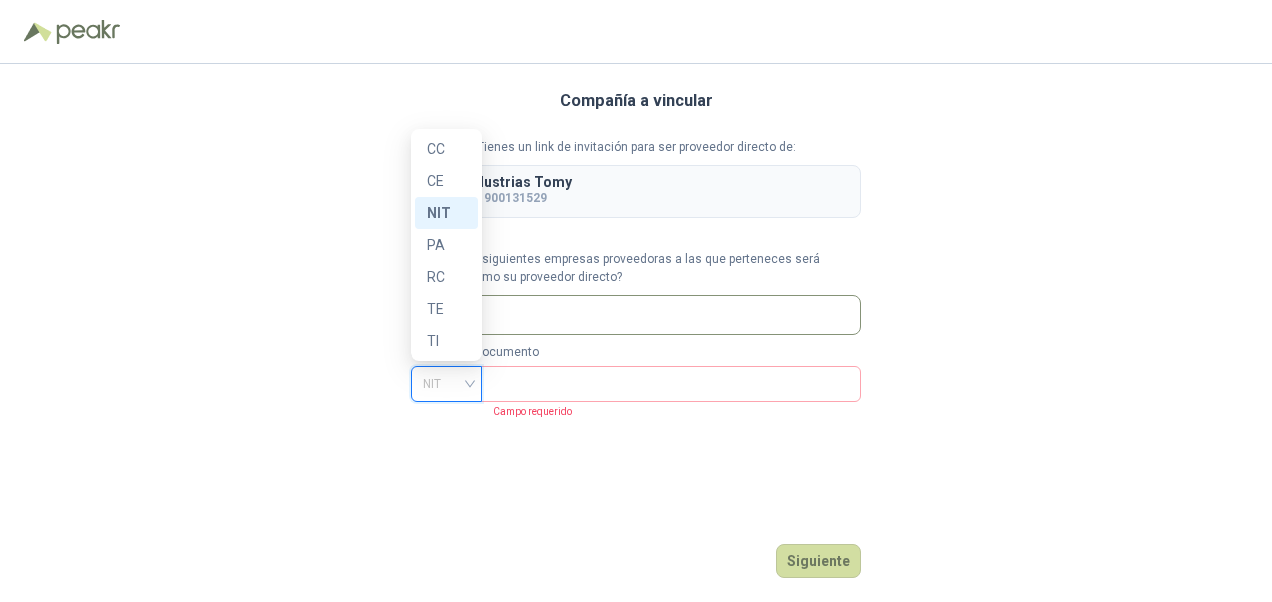 click on "Compañía a vincular Tienes un link de invitación para ser proveedor directo de: Industrias Tomy NIT   900131529 ¿Cuál de las siguientes empresas proveedoras a las que perteneces será vinculada como su proveedor directo? Otro Número de documento NIT   Campo requerido Siguiente" at bounding box center (636, 333) 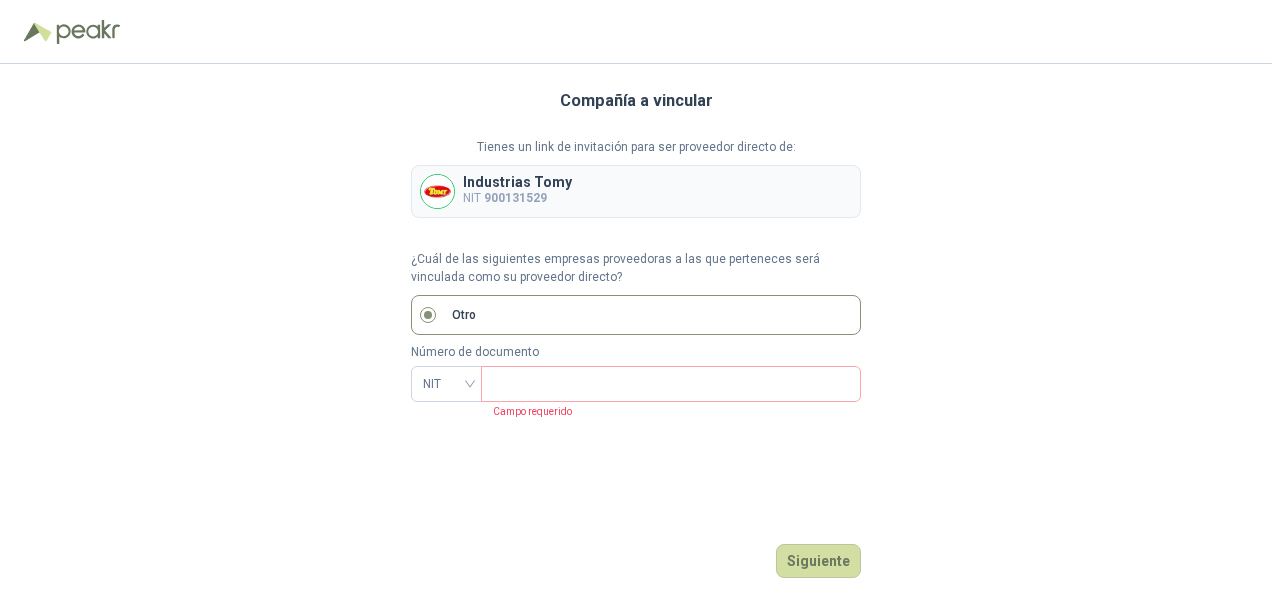 click on "Compañía a vincular Tienes un link de invitación para ser proveedor directo de: Industrias Tomy NIT   900131529 ¿Cuál de las siguientes empresas proveedoras a las que perteneces será vinculada como su proveedor directo? Otro Número de documento NIT   Campo requerido Siguiente" at bounding box center (636, 333) 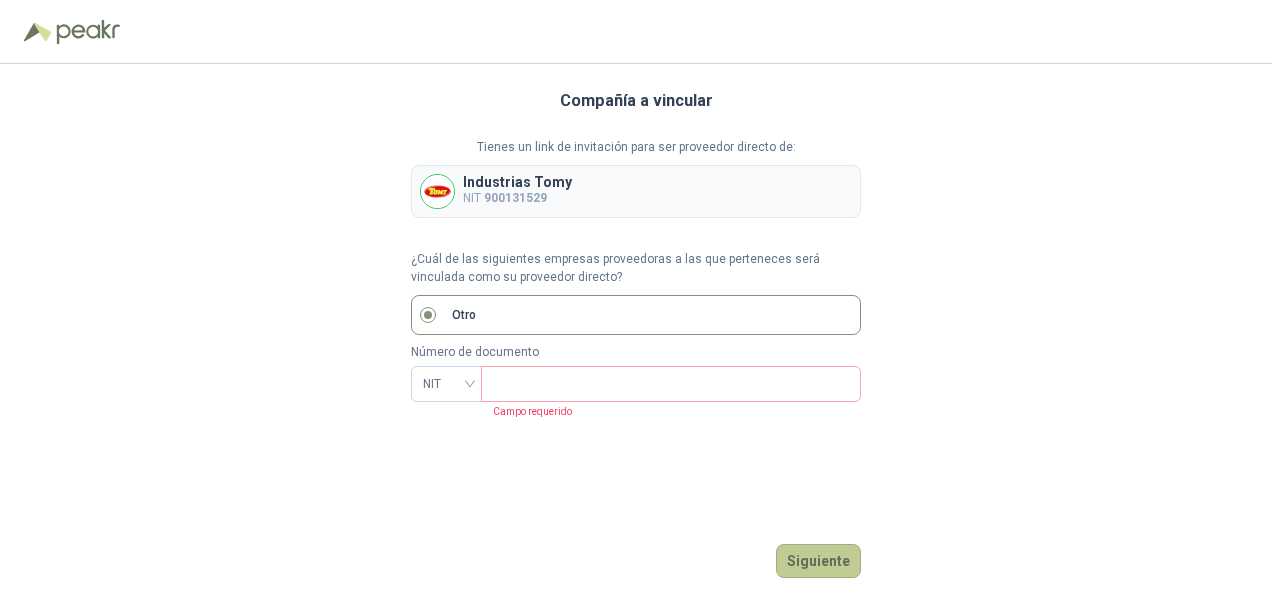 click on "Siguiente" at bounding box center [818, 561] 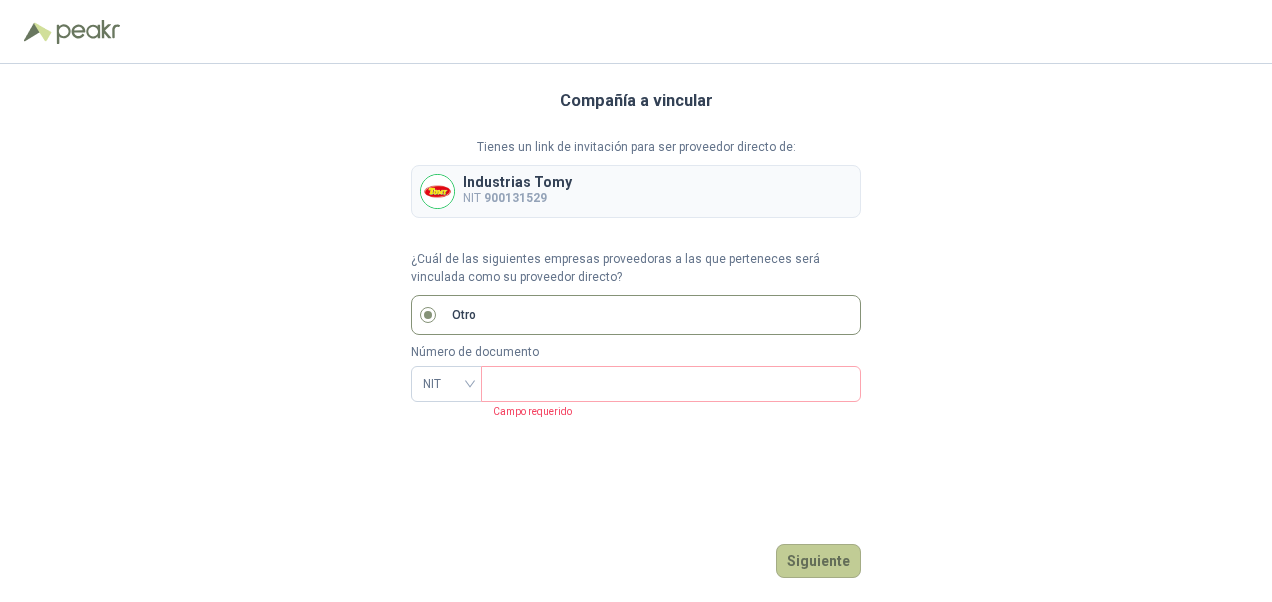 click on "Siguiente" at bounding box center [818, 561] 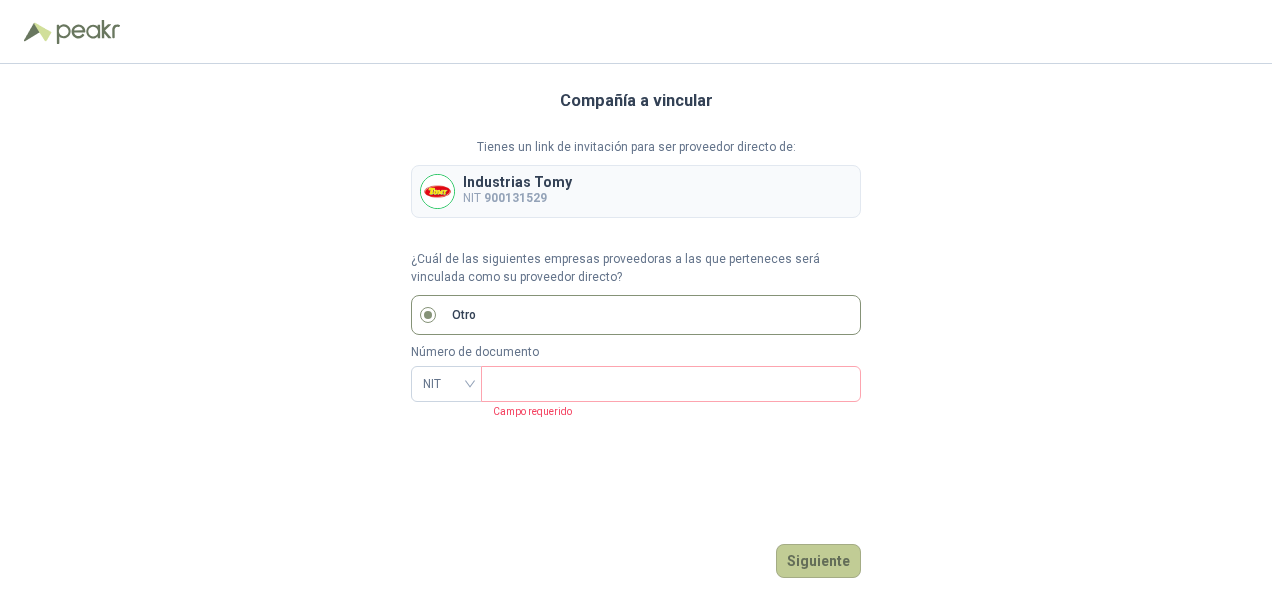 click on "Siguiente" at bounding box center (818, 561) 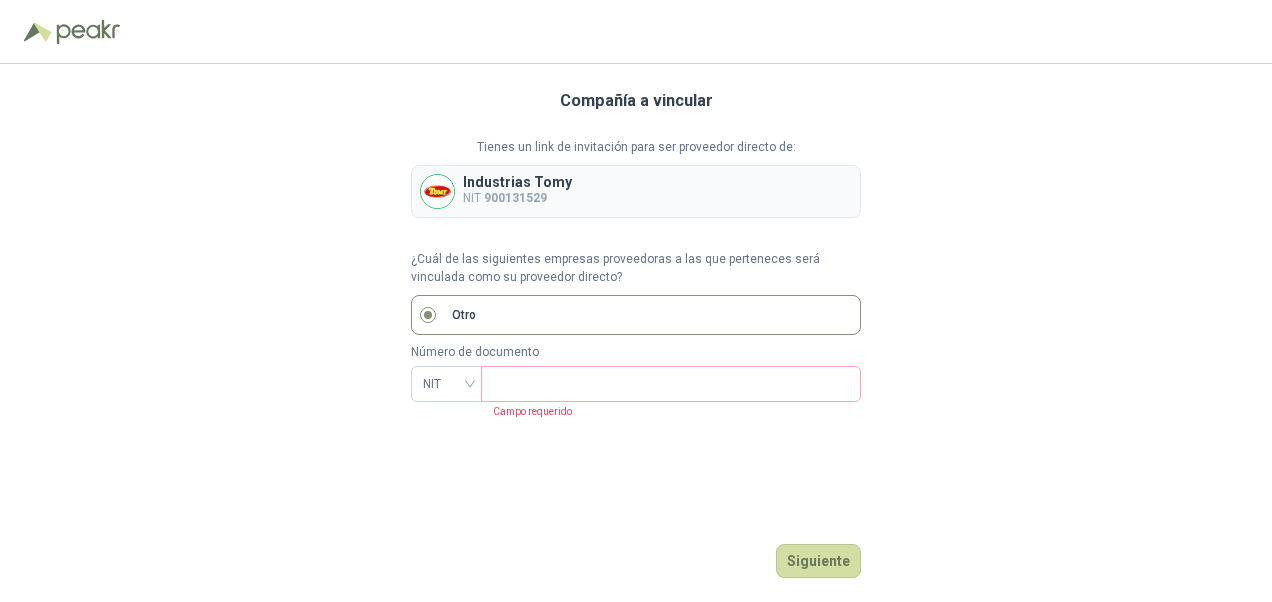 click at bounding box center [88, 32] 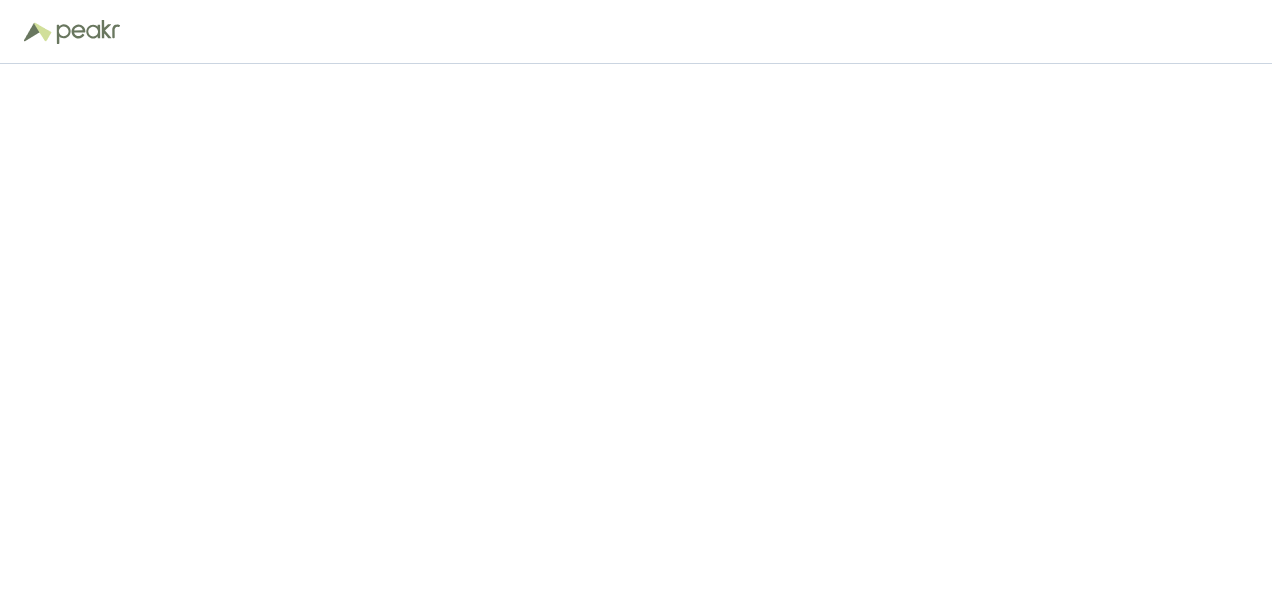 scroll, scrollTop: 0, scrollLeft: 0, axis: both 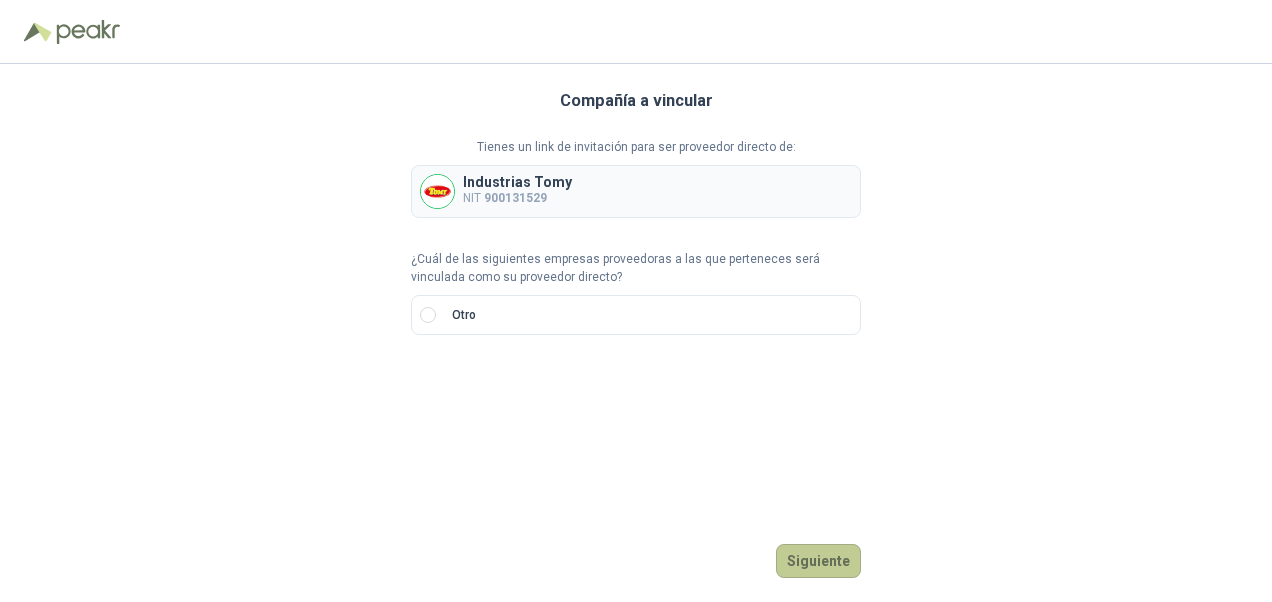 click on "Siguiente" at bounding box center [818, 561] 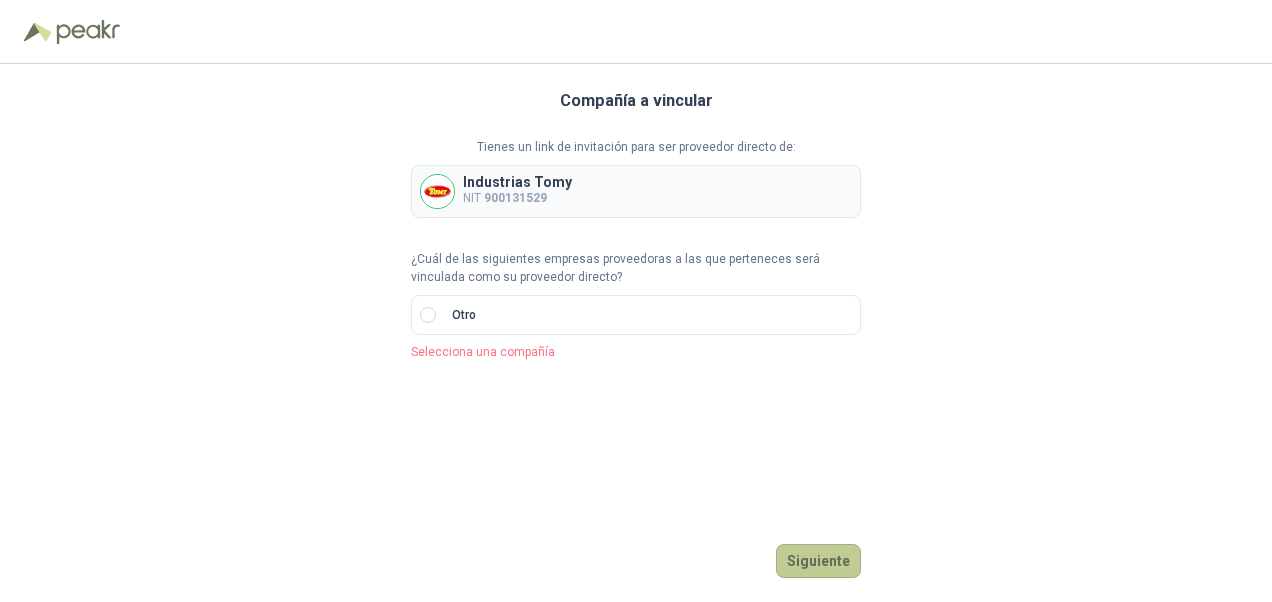 click on "Siguiente" at bounding box center (818, 561) 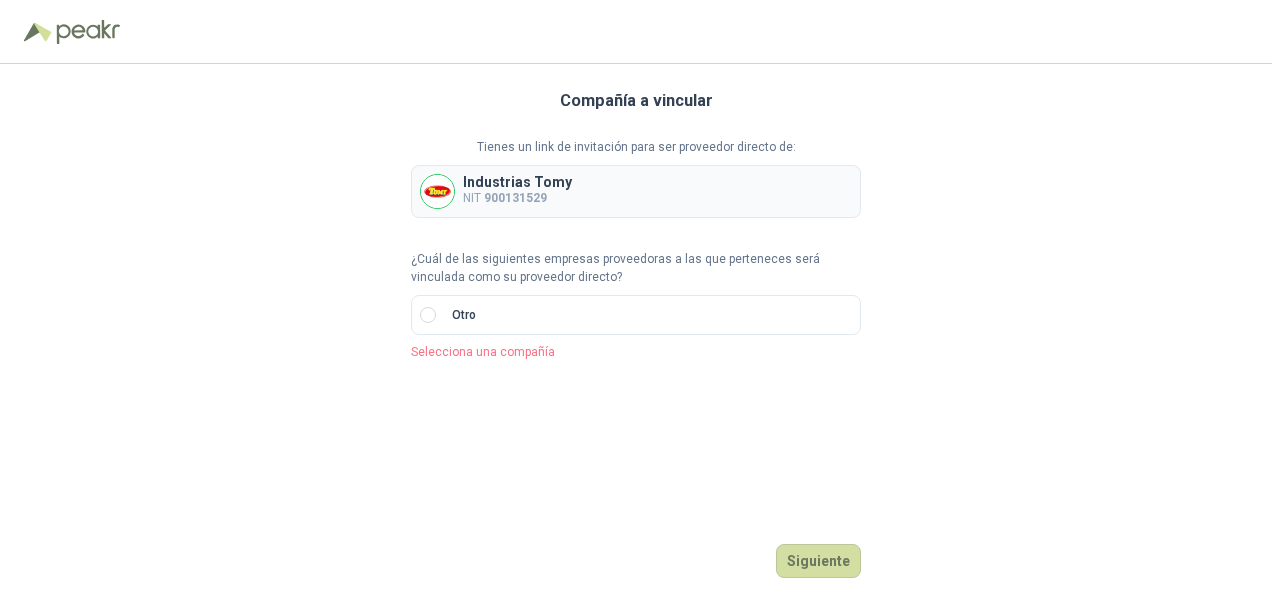 drag, startPoint x: 564, startPoint y: 212, endPoint x: 540, endPoint y: 194, distance: 30 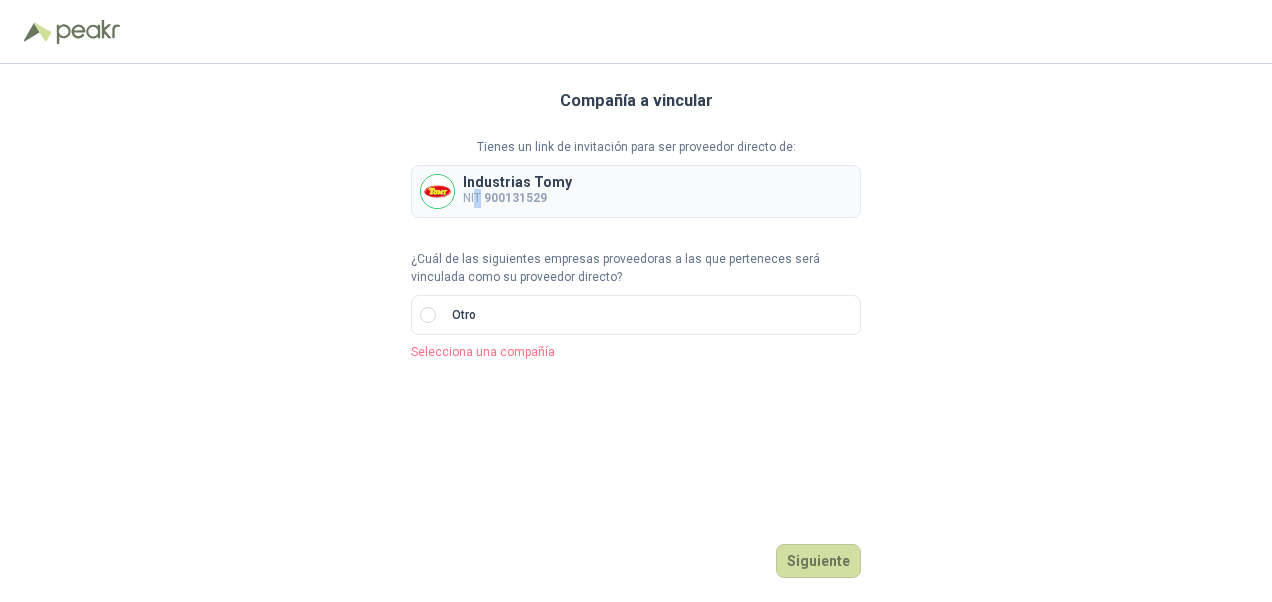 click on "NIT   900131529" at bounding box center [517, 198] 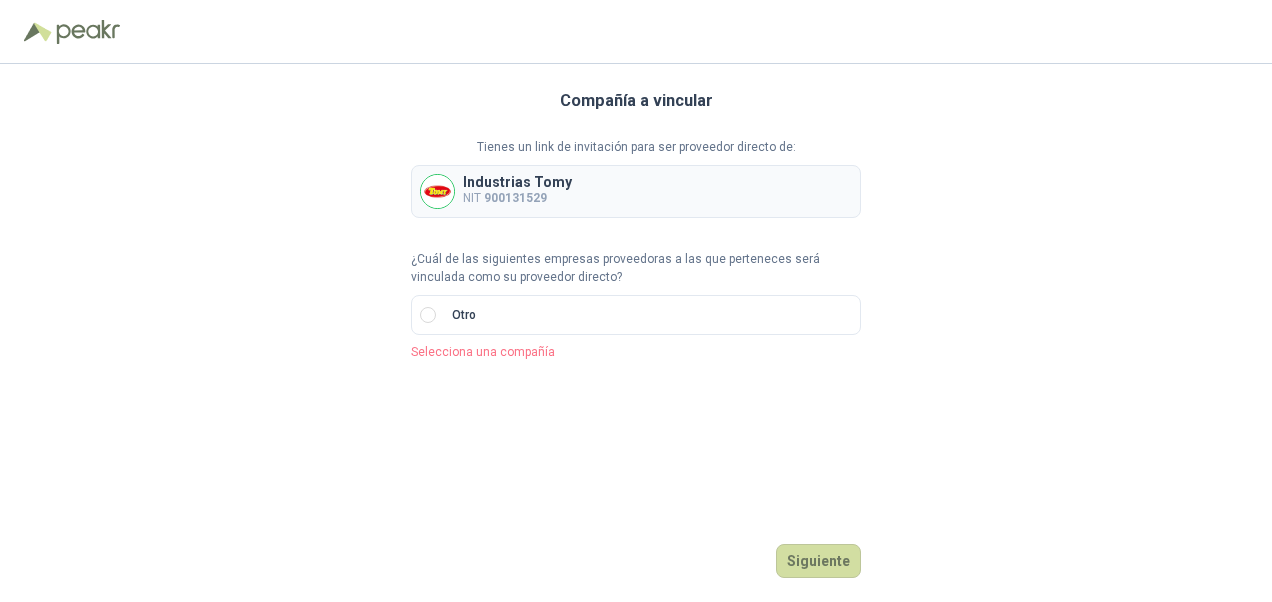 click on "Compañía a vincular Tienes un link de invitación para ser proveedor directo de: Industrias Tomy NIT   900131529 ¿Cuál de las siguientes empresas proveedoras a las que perteneces será vinculada como su proveedor directo? Otro Selecciona una compañía Siguiente" at bounding box center (636, 333) 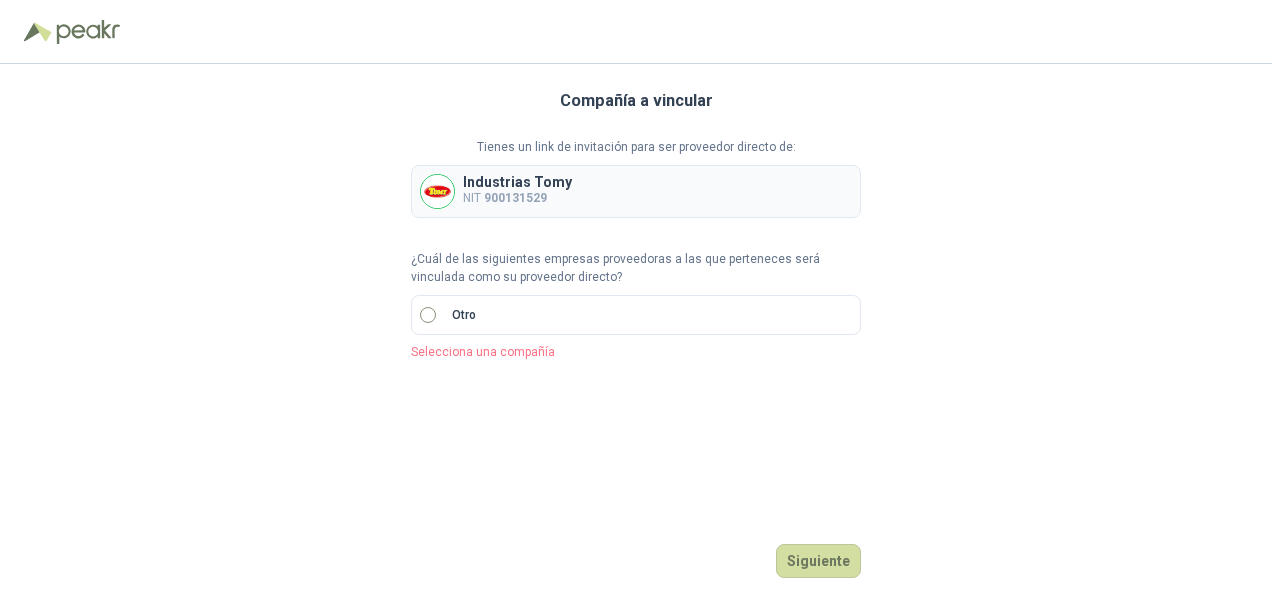 click on "Otro" at bounding box center (464, 315) 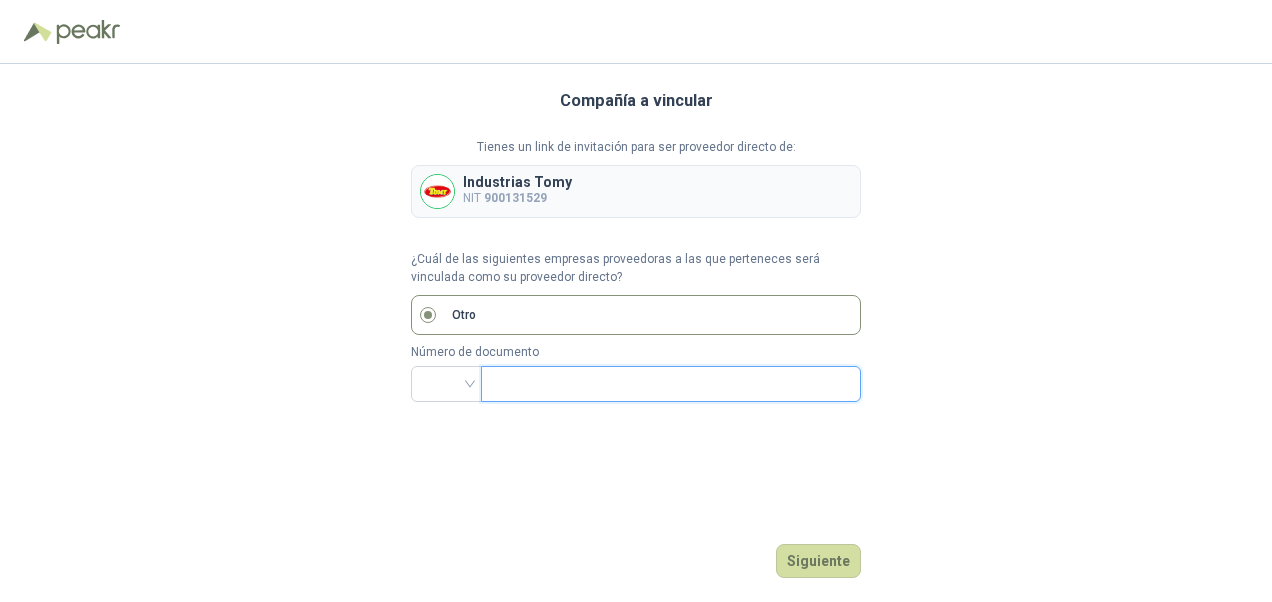 click at bounding box center [669, 384] 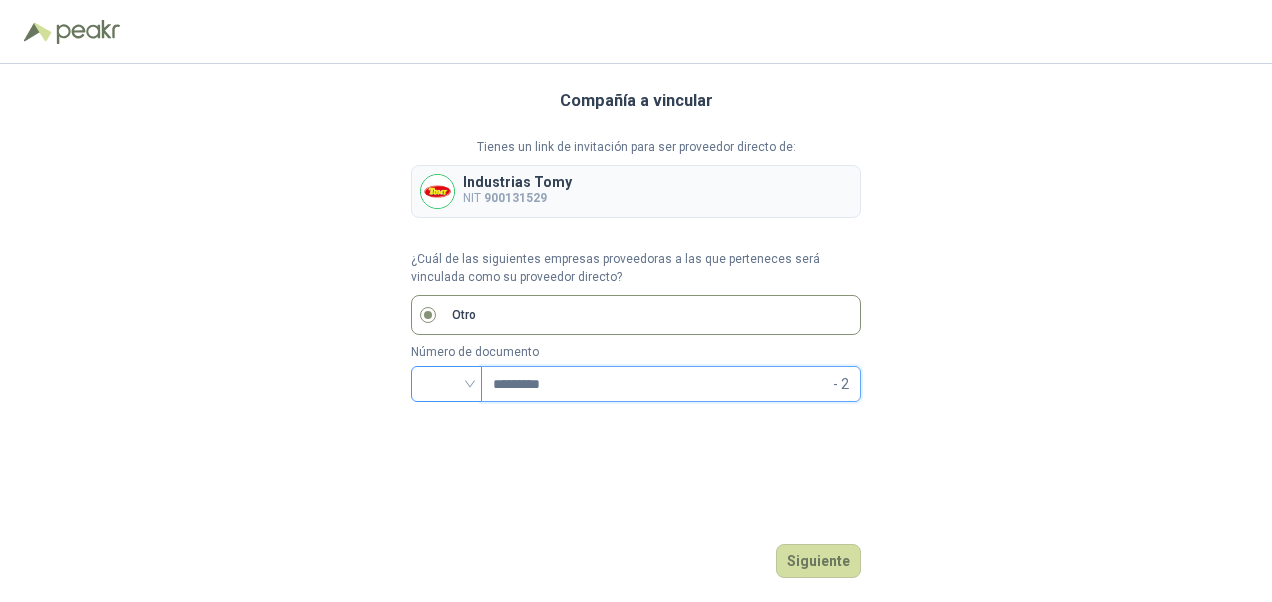 type on "*********" 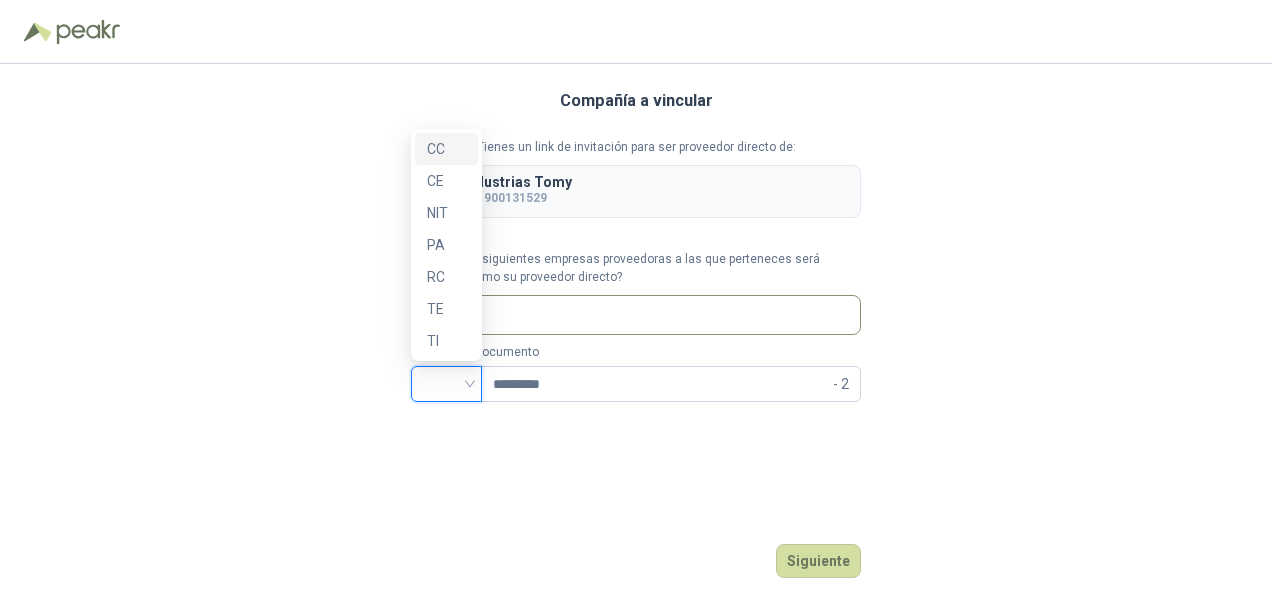 click at bounding box center (446, 382) 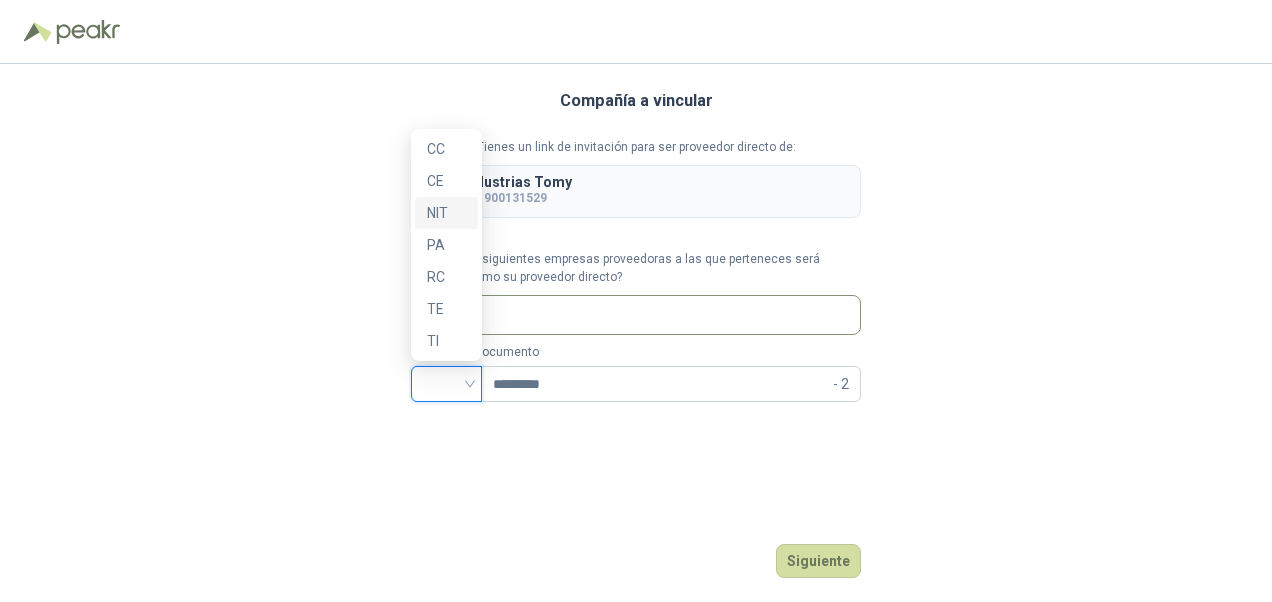 click on "NIT" at bounding box center [446, 213] 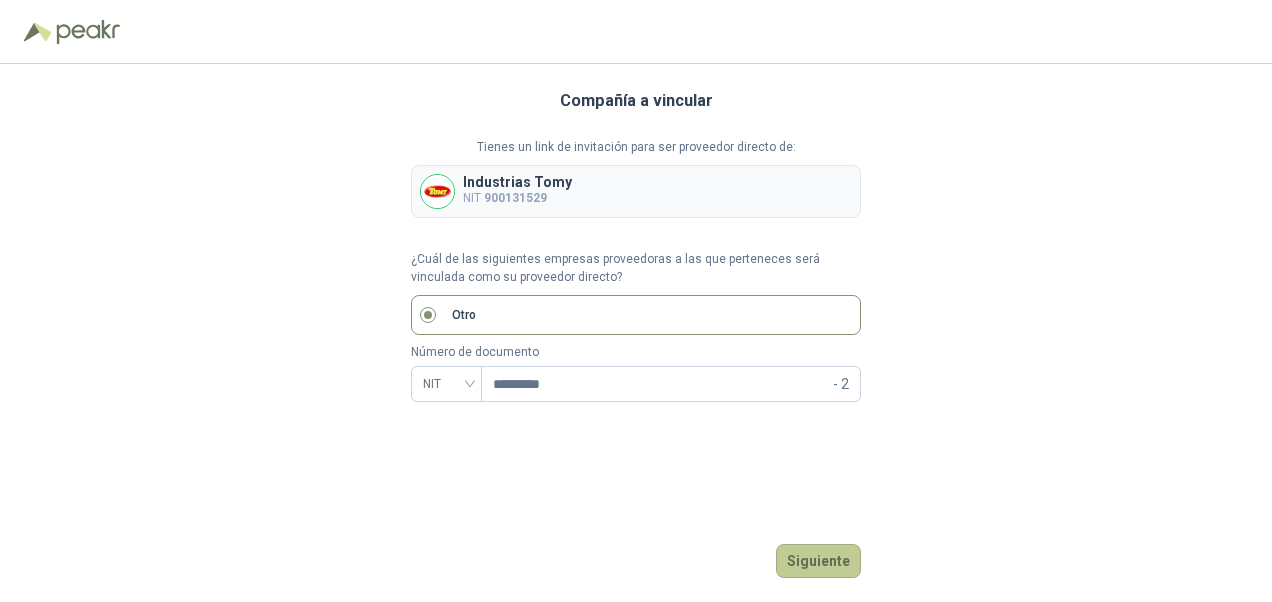 click on "Siguiente" at bounding box center (818, 561) 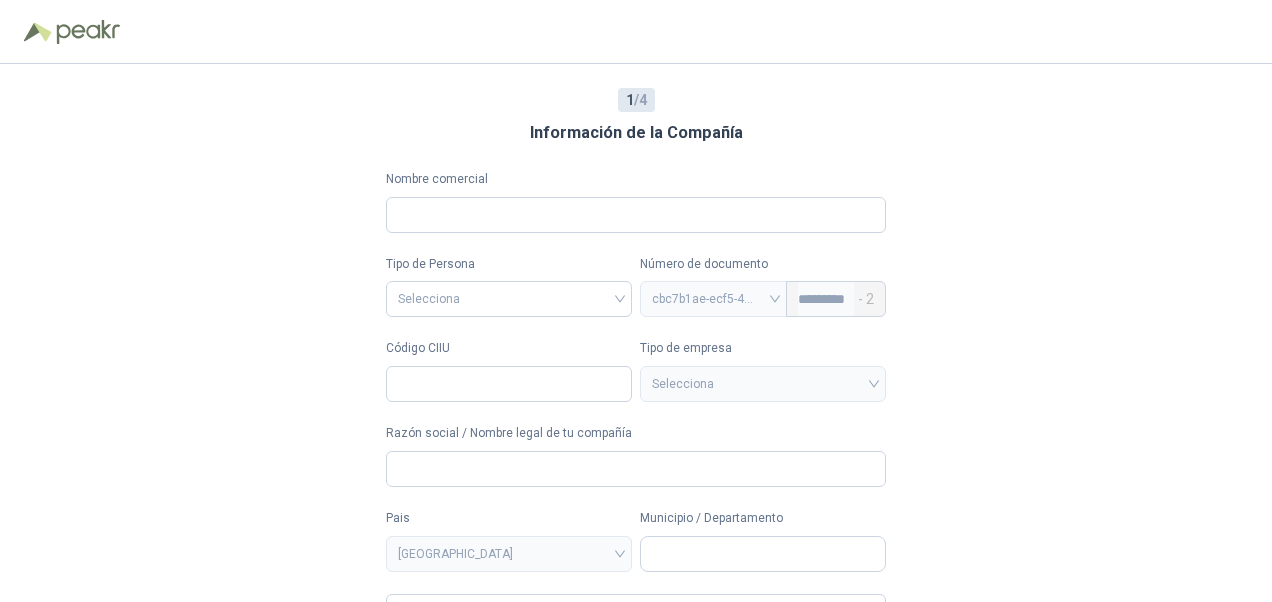 type 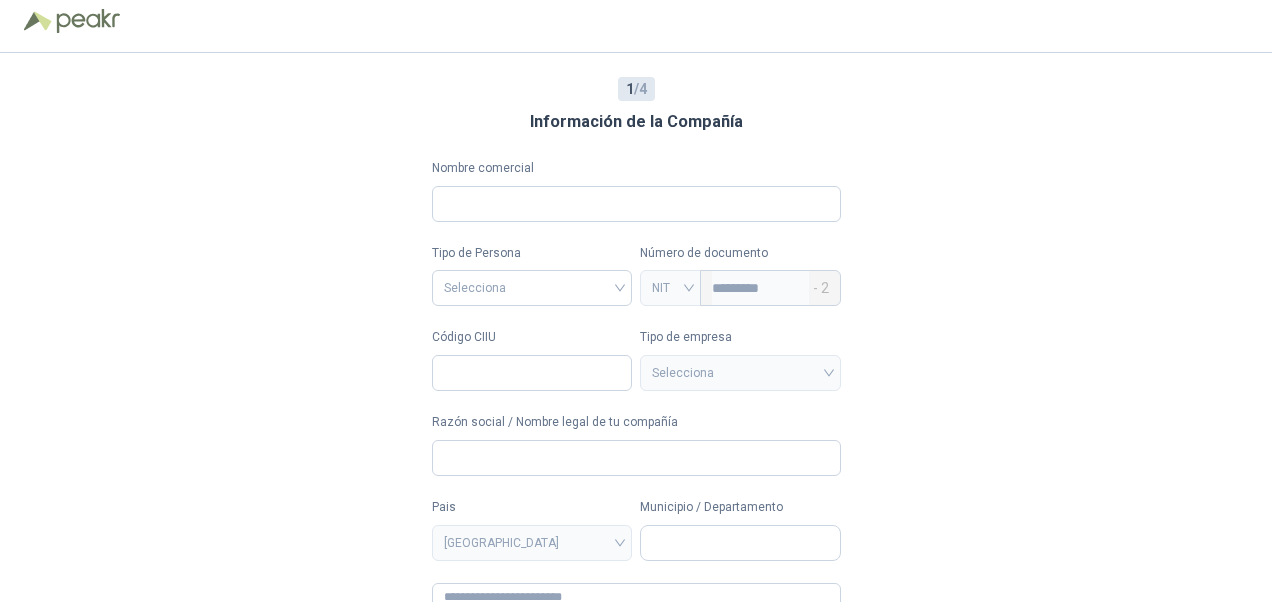 scroll, scrollTop: 0, scrollLeft: 0, axis: both 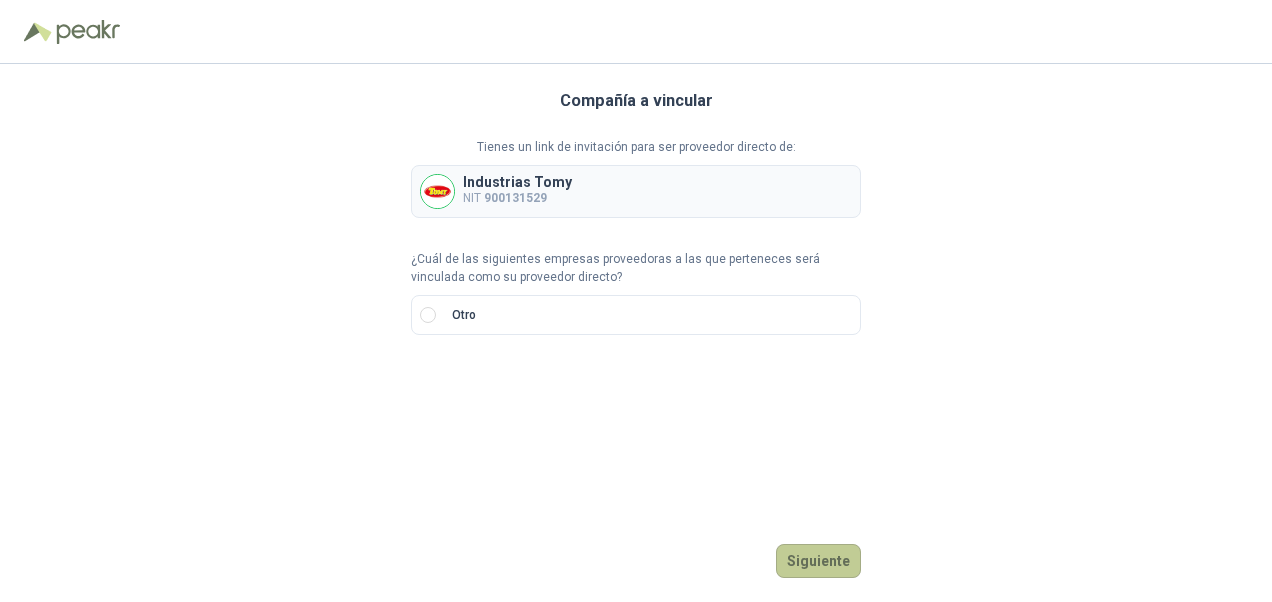 click on "Siguiente" at bounding box center (818, 561) 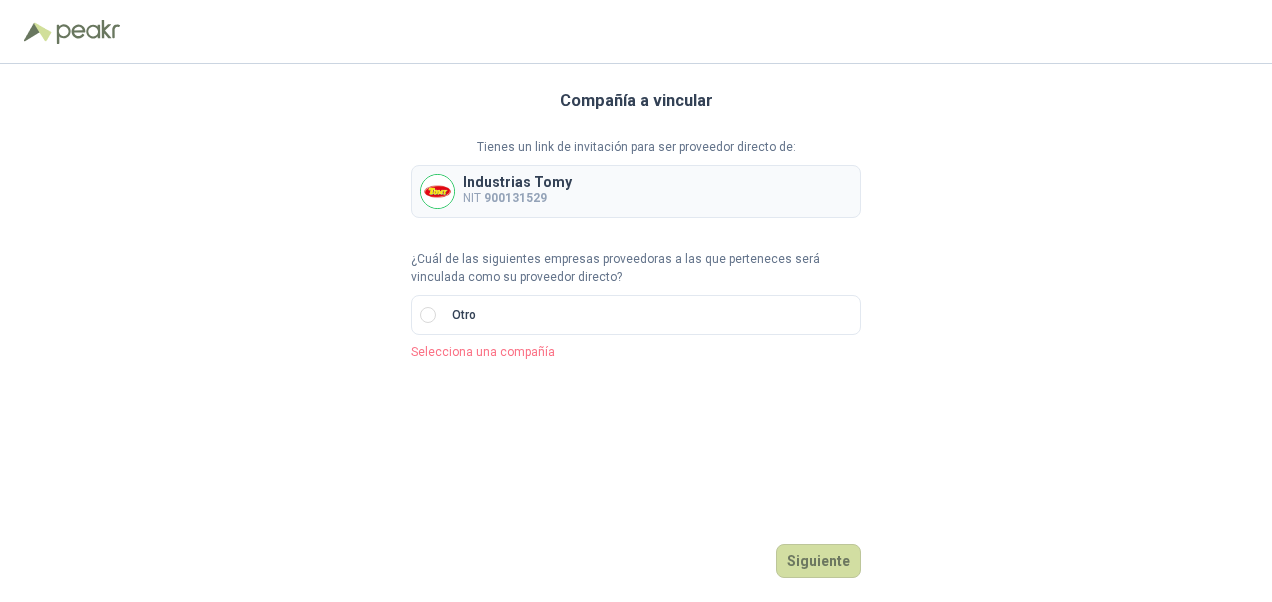 click on "Tienes un link de invitación para ser proveedor directo de: Industrias Tomy NIT   900131529" at bounding box center [636, 178] 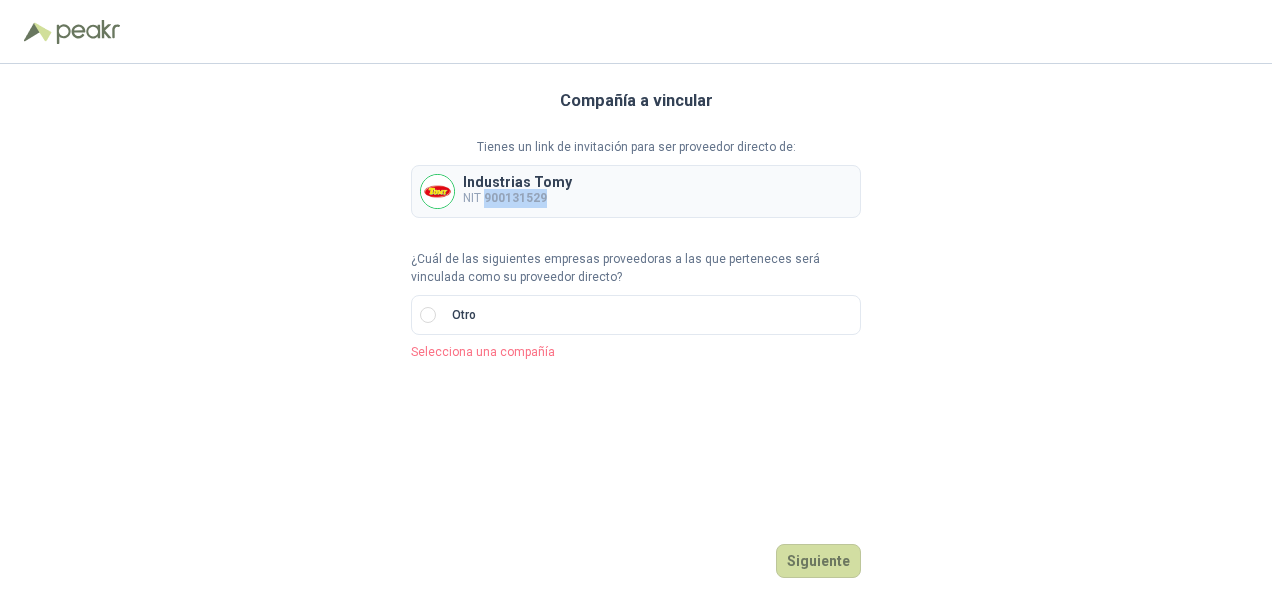 click on "Industrias Tomy NIT   900131529" at bounding box center [636, 191] 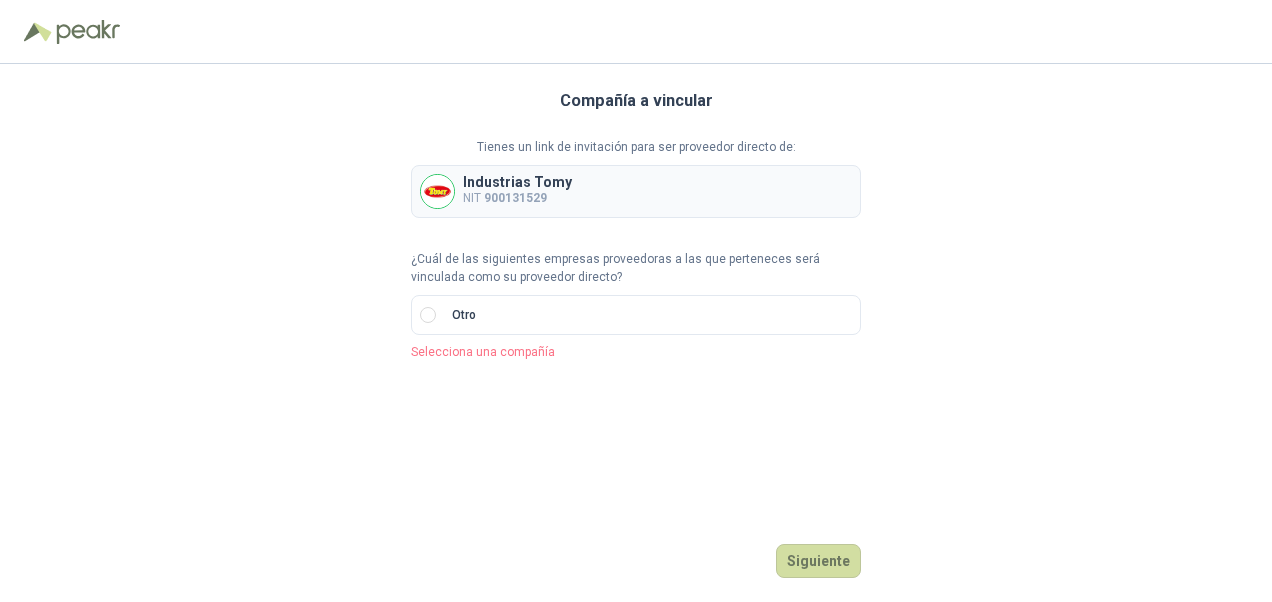 drag, startPoint x: 523, startPoint y: 208, endPoint x: 308, endPoint y: 152, distance: 222.17336 